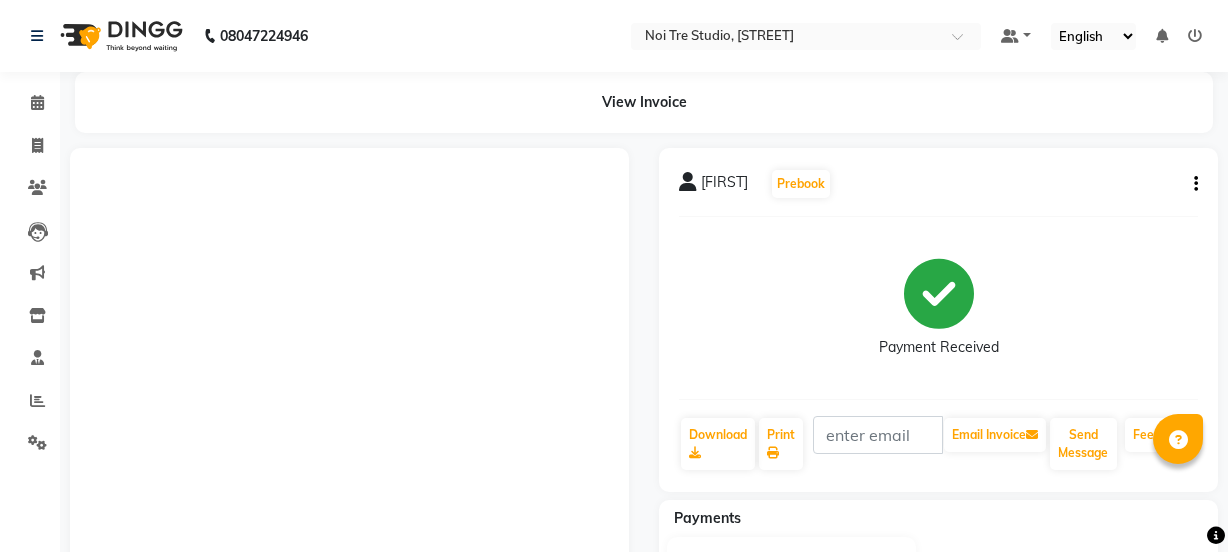scroll, scrollTop: 0, scrollLeft: 0, axis: both 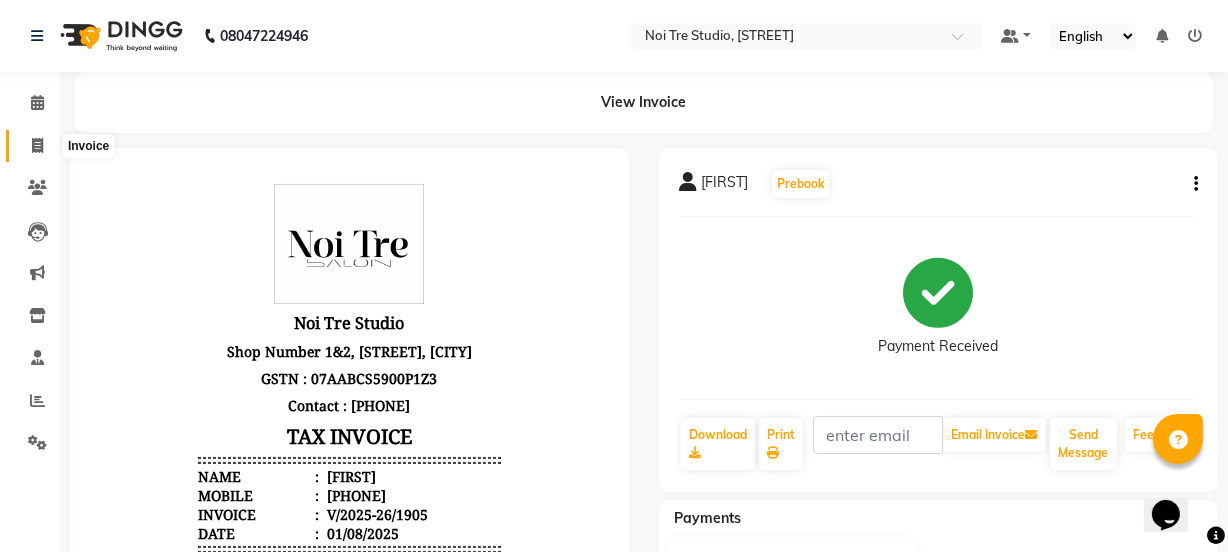 click 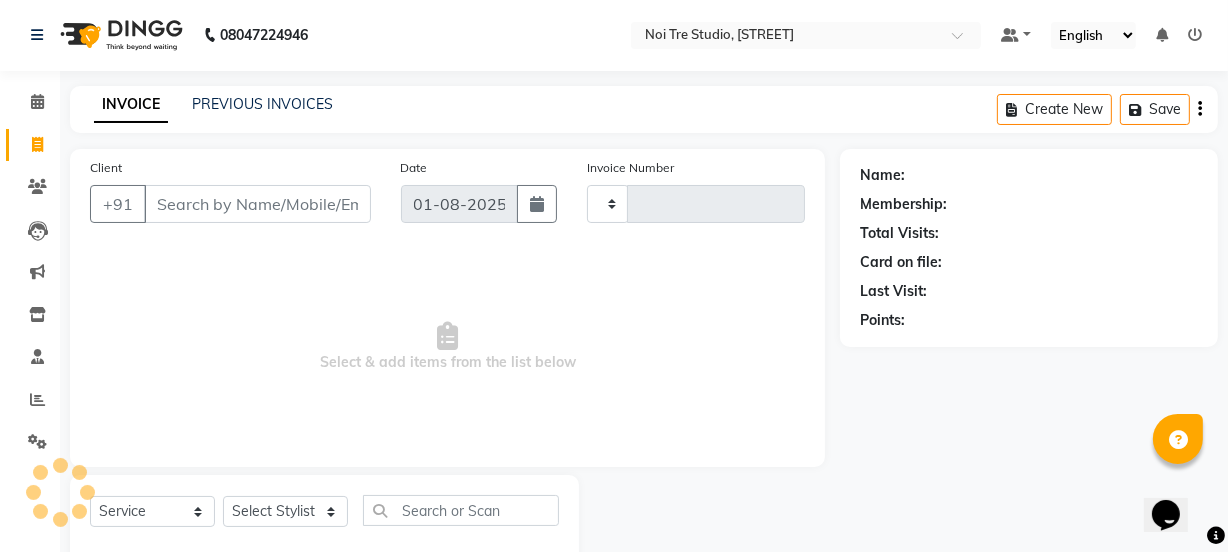 type on "1906" 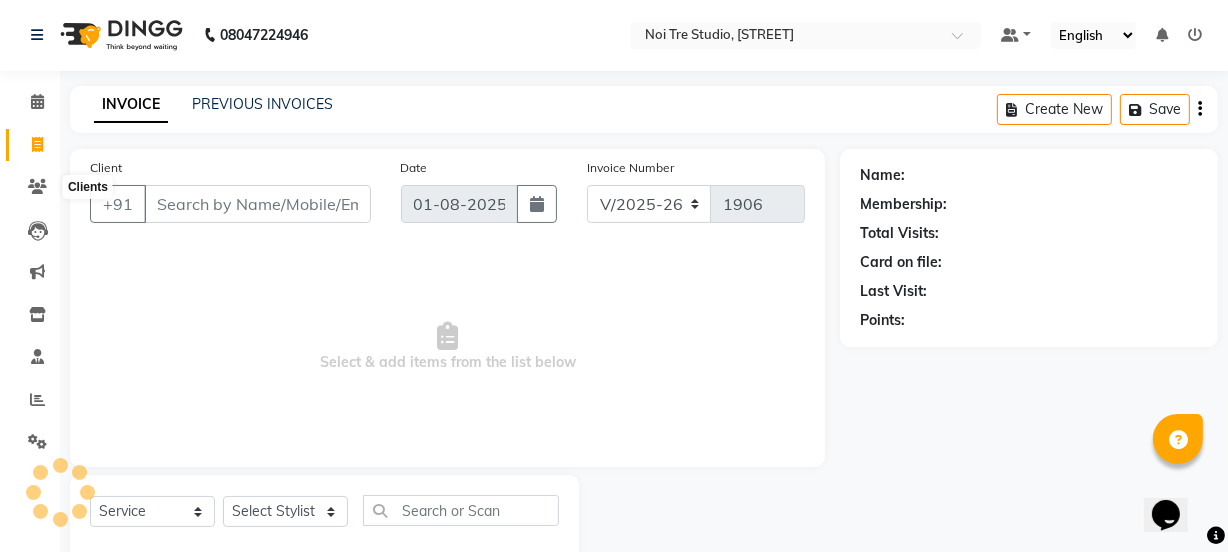 scroll, scrollTop: 50, scrollLeft: 0, axis: vertical 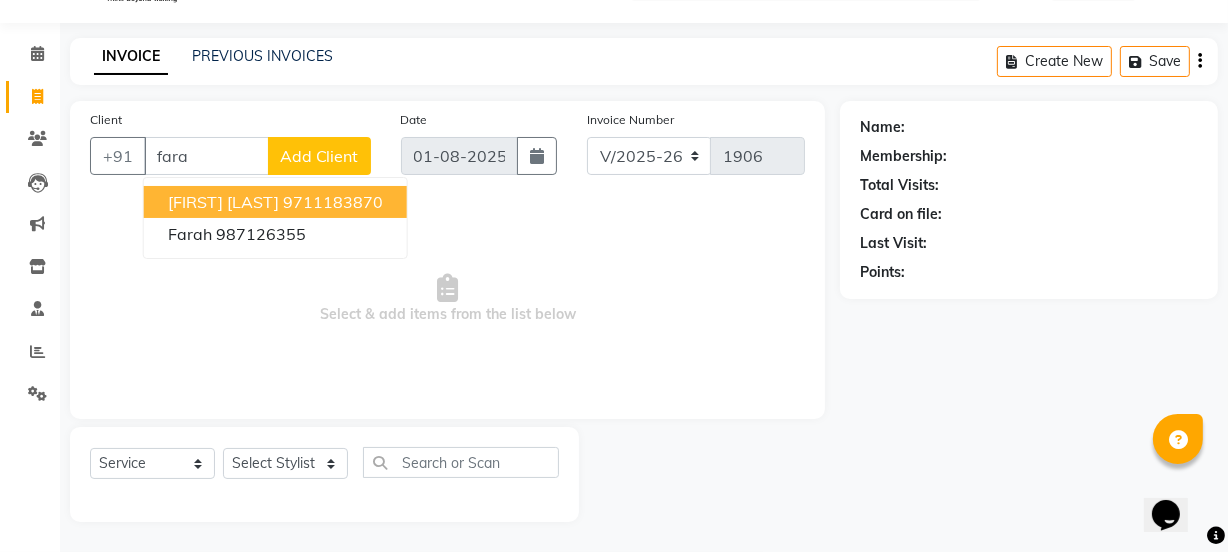 click on "[FIRST] [LAST]" at bounding box center [223, 202] 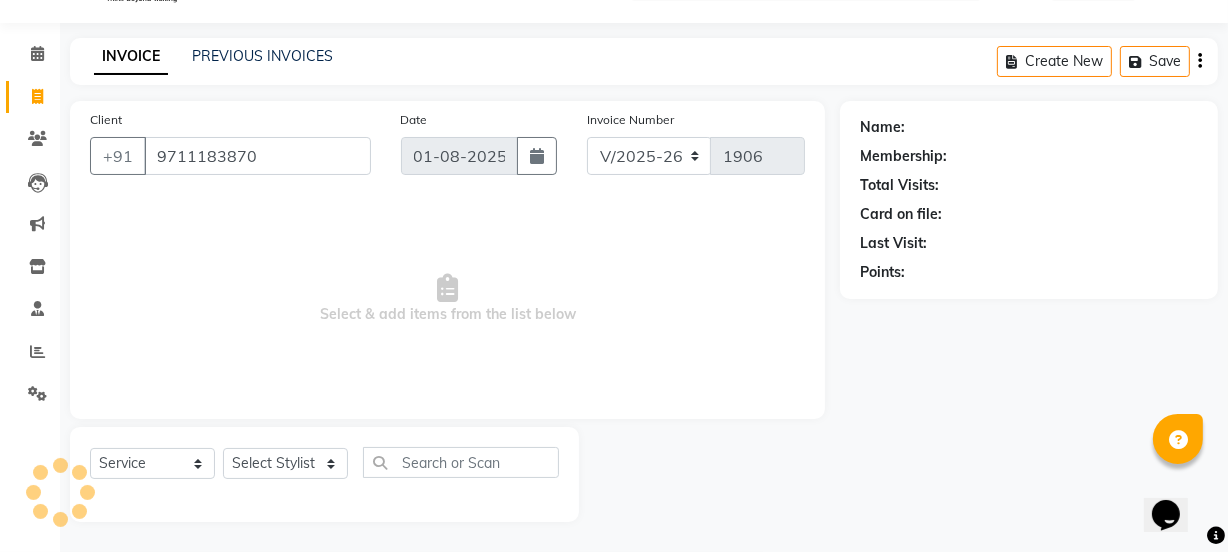 type on "9711183870" 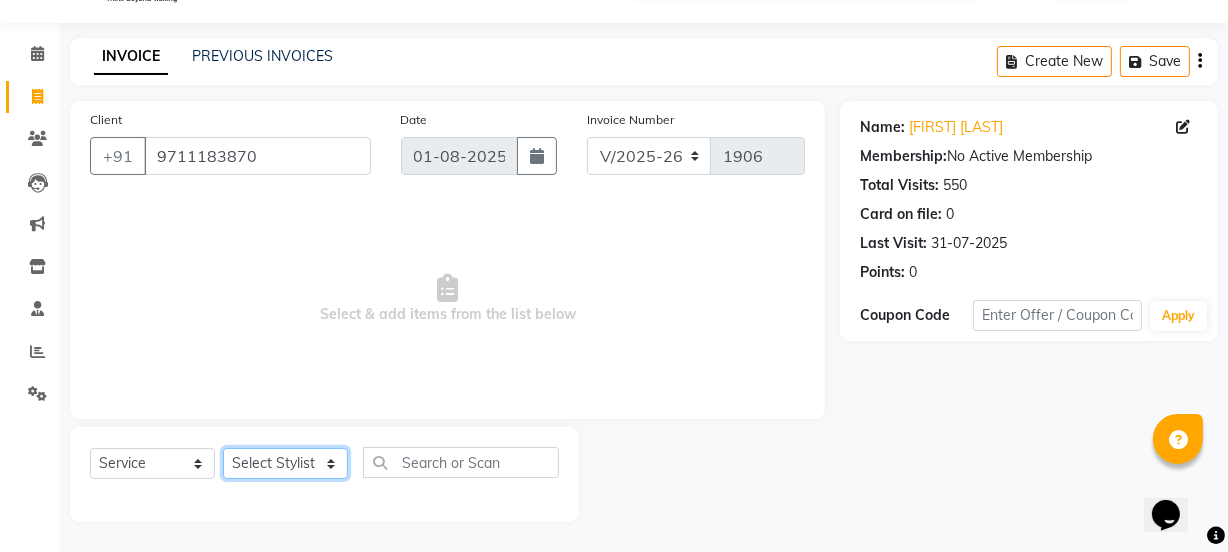 click on "Select Stylist azad [FIRST] [FIRST] [FIRST] [FIRST] Manager massey [FIRST] [FIRST] [FIRST] [FIRST] [FIRST] [FIRST] [FIRST] [FIRST] [FIRST] [FIRST] [FIRST] [FIRST]" 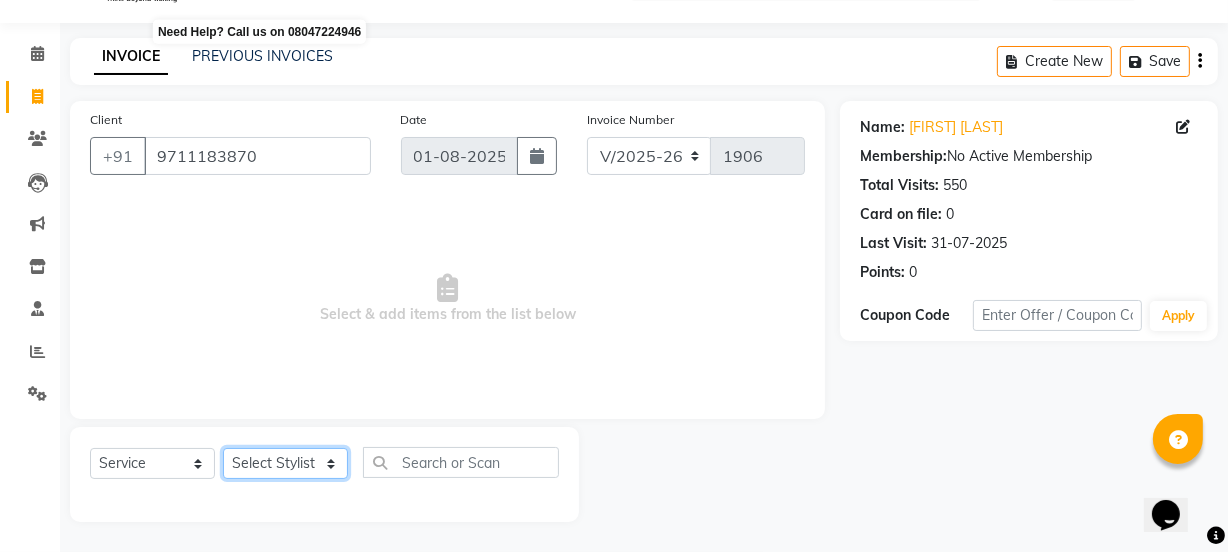 select on "30888" 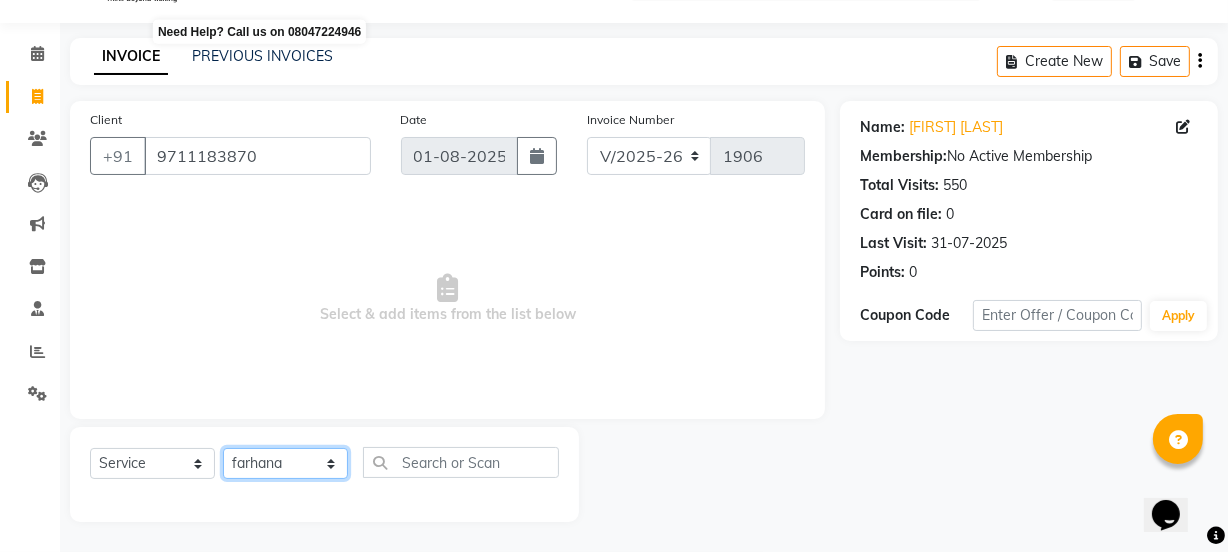 click on "Select Stylist azad [FIRST] [FIRST] [FIRST] [FIRST] Manager massey [FIRST] [FIRST] [FIRST] [FIRST] [FIRST] [FIRST] [FIRST] [FIRST] [FIRST] [FIRST] [FIRST] [FIRST]" 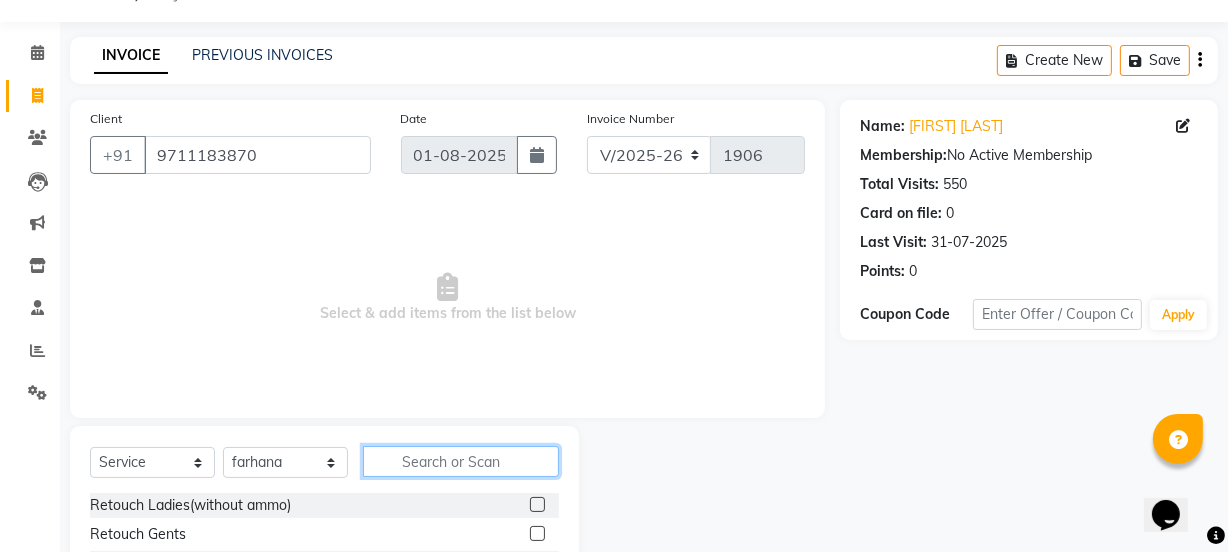 click 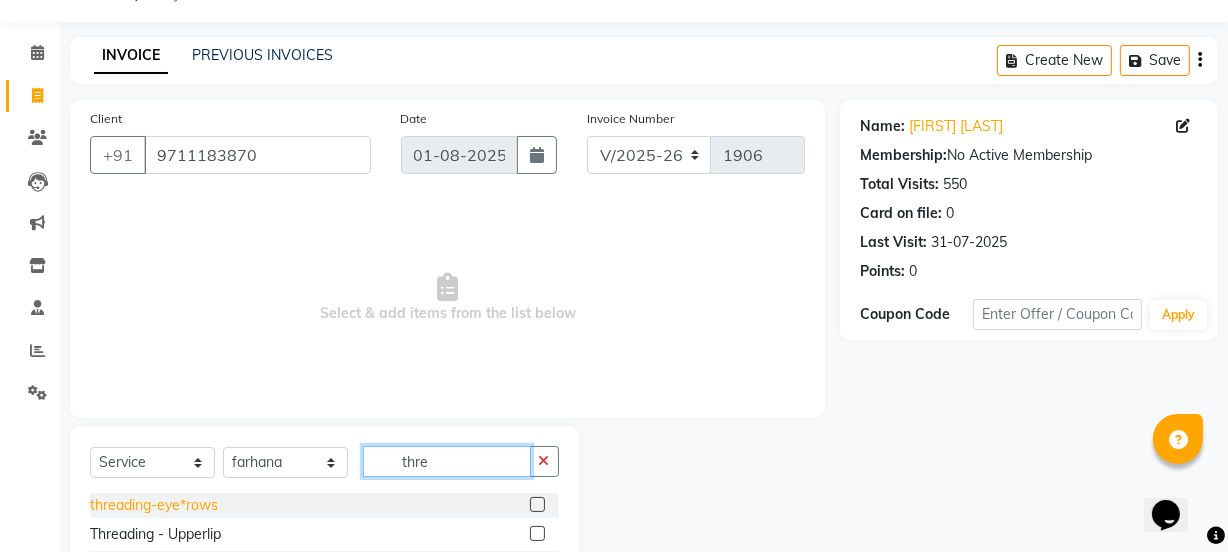 type on "thre" 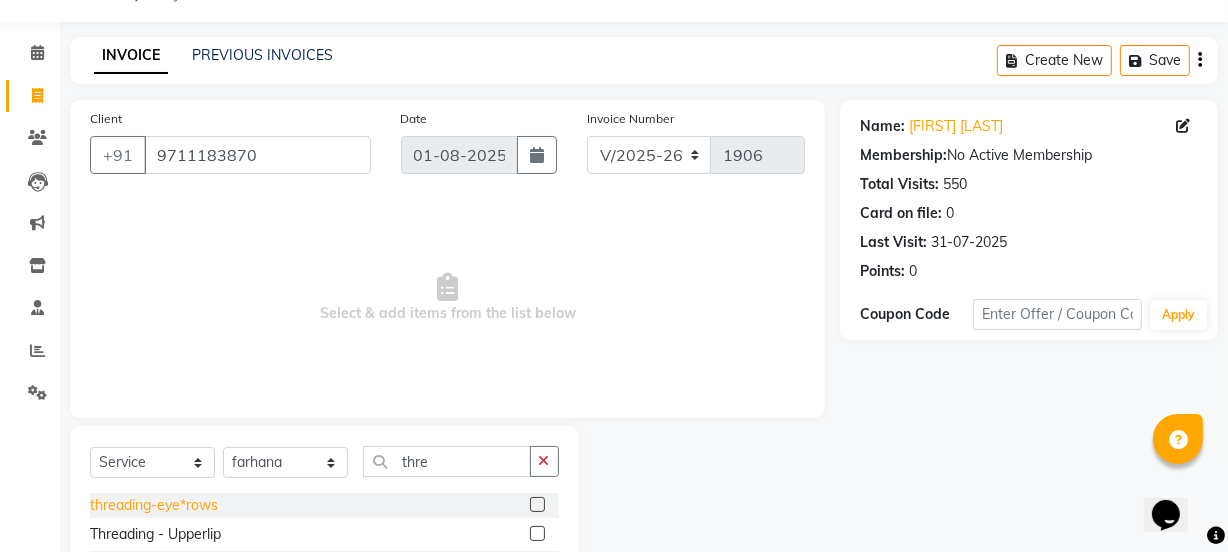 click on "threading-eye*rows" 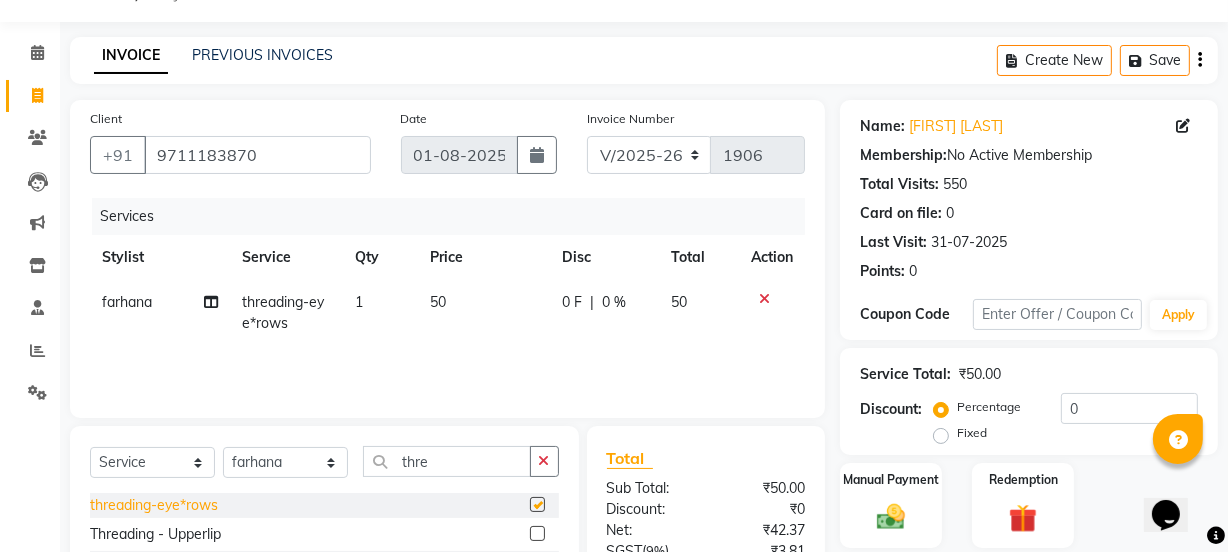 checkbox on "false" 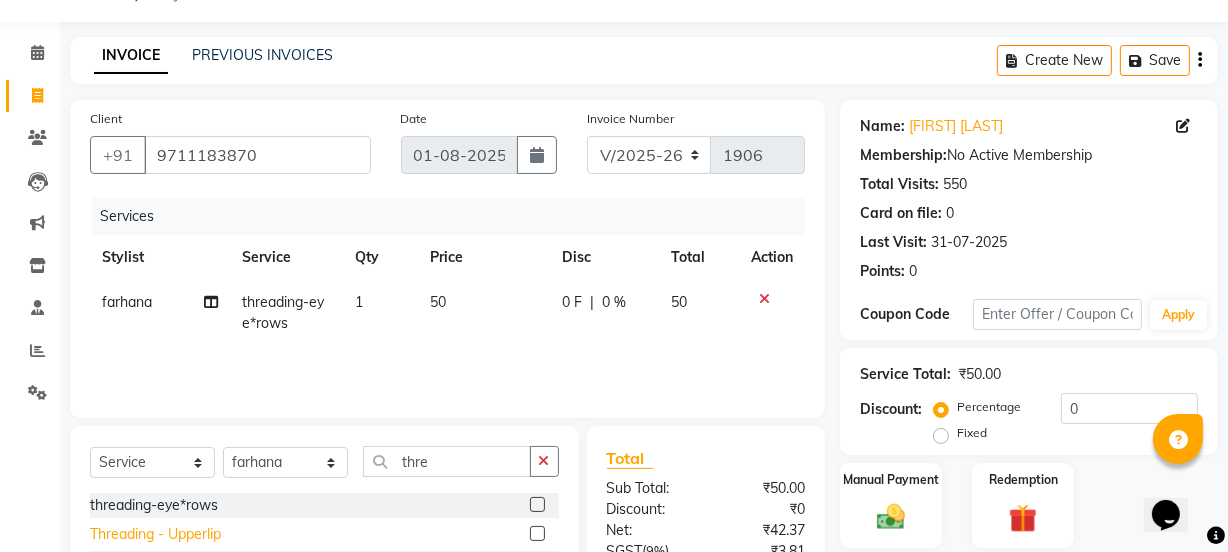 click on "Threading - Upperlip" 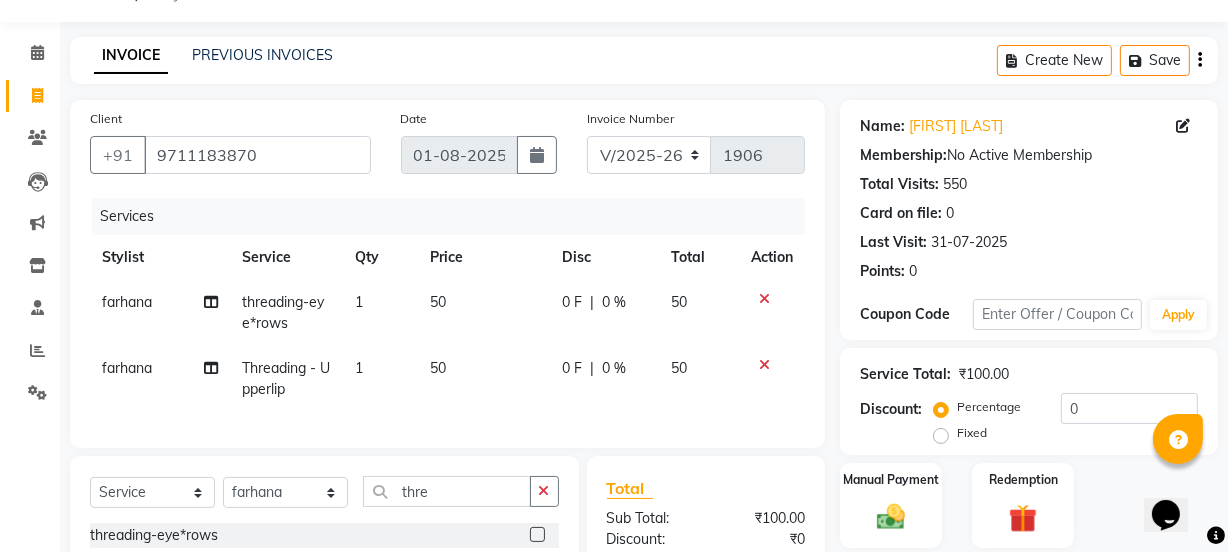 checkbox on "false" 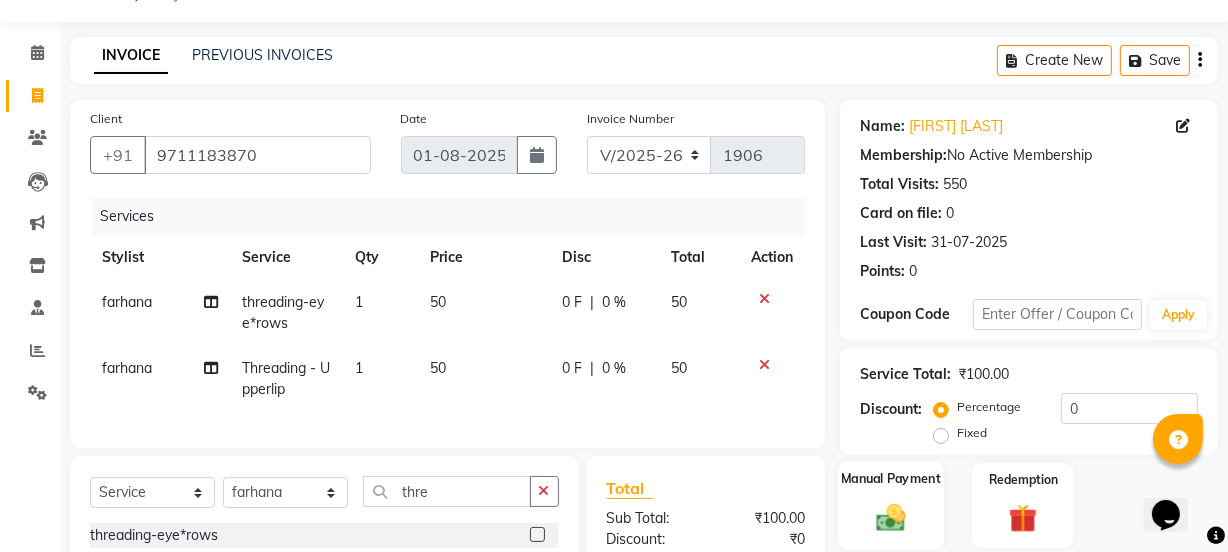 click on "Manual Payment" 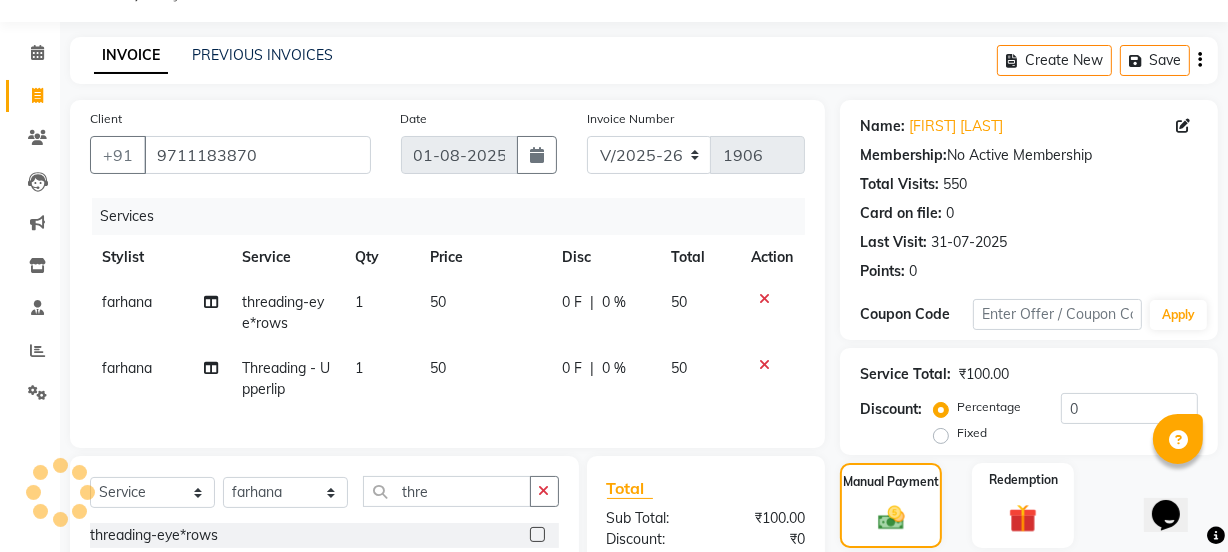 scroll, scrollTop: 293, scrollLeft: 0, axis: vertical 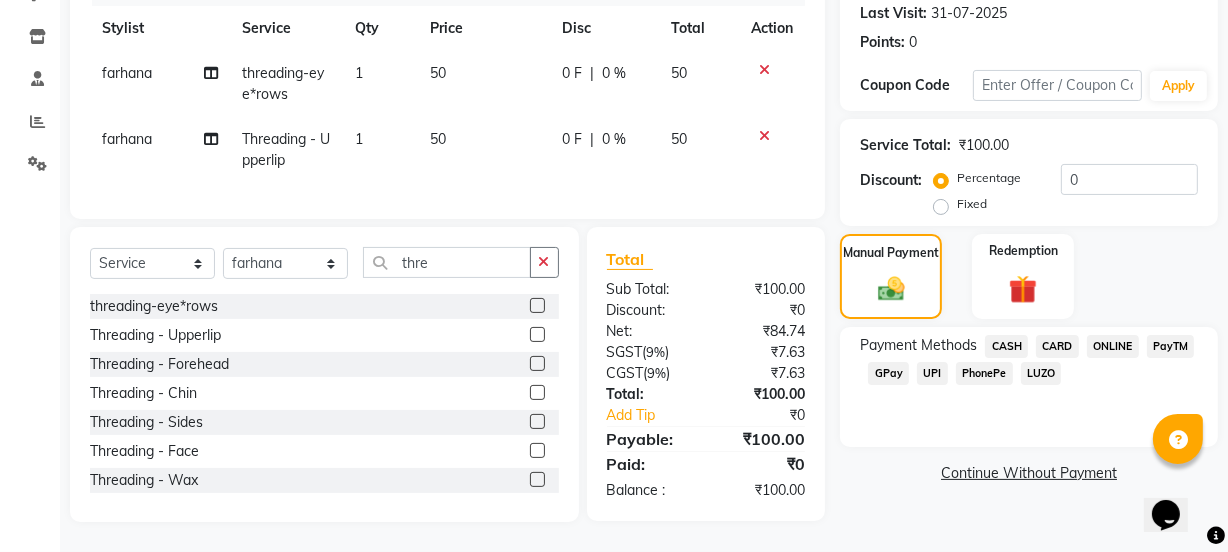 click on "CASH" 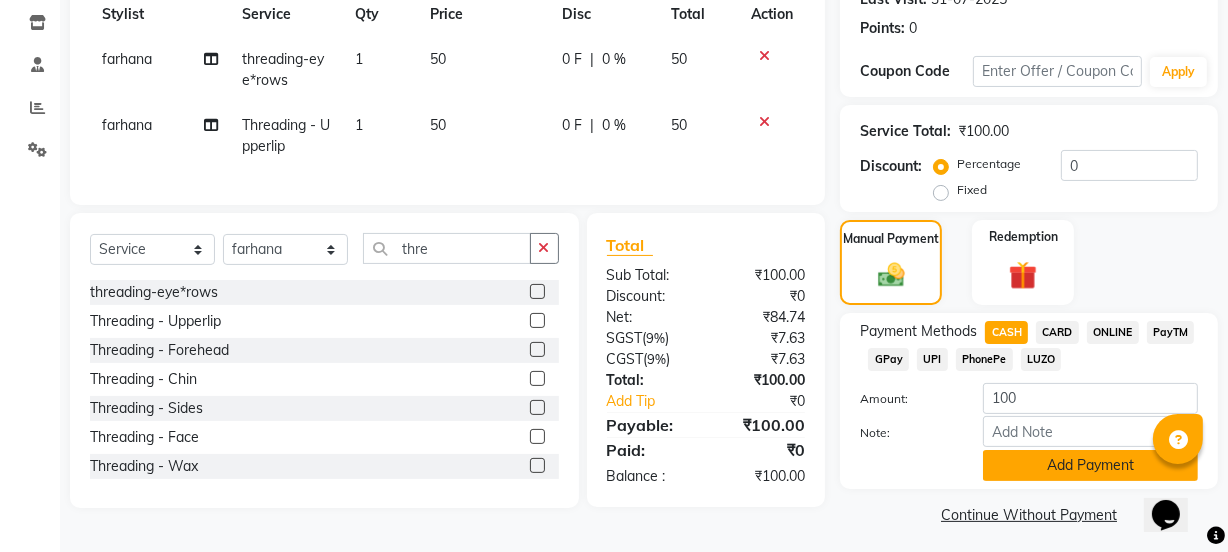 click on "Add Payment" 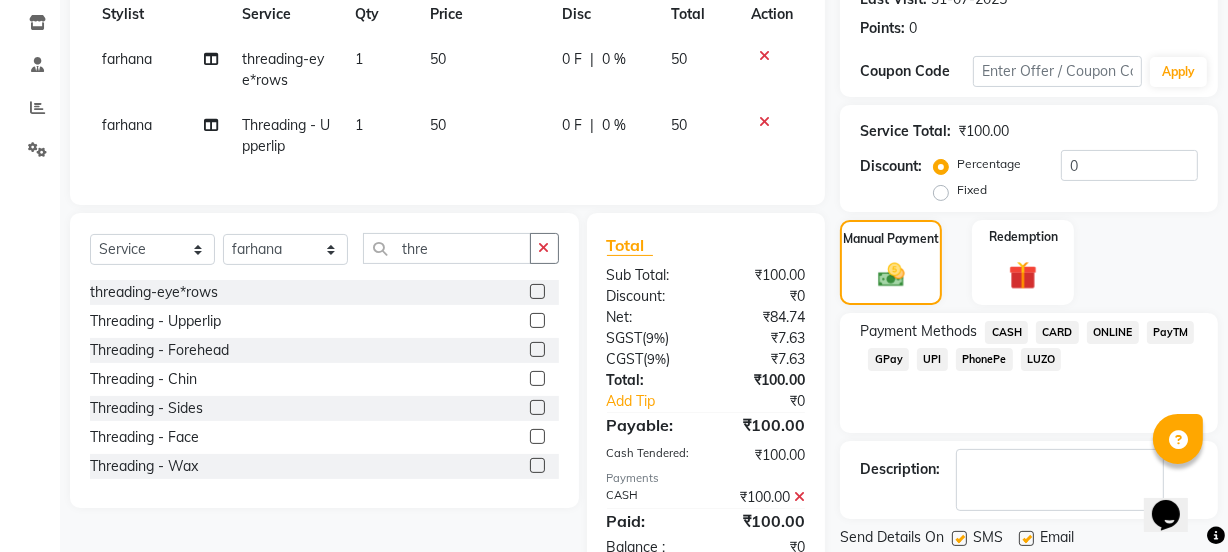 scroll, scrollTop: 363, scrollLeft: 0, axis: vertical 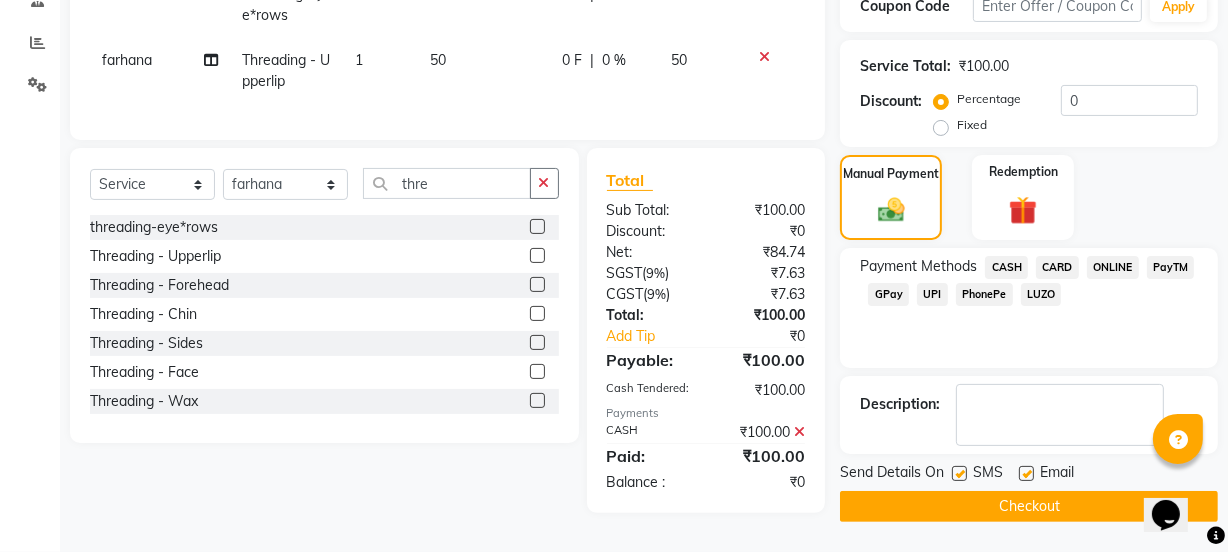 click on "Checkout" 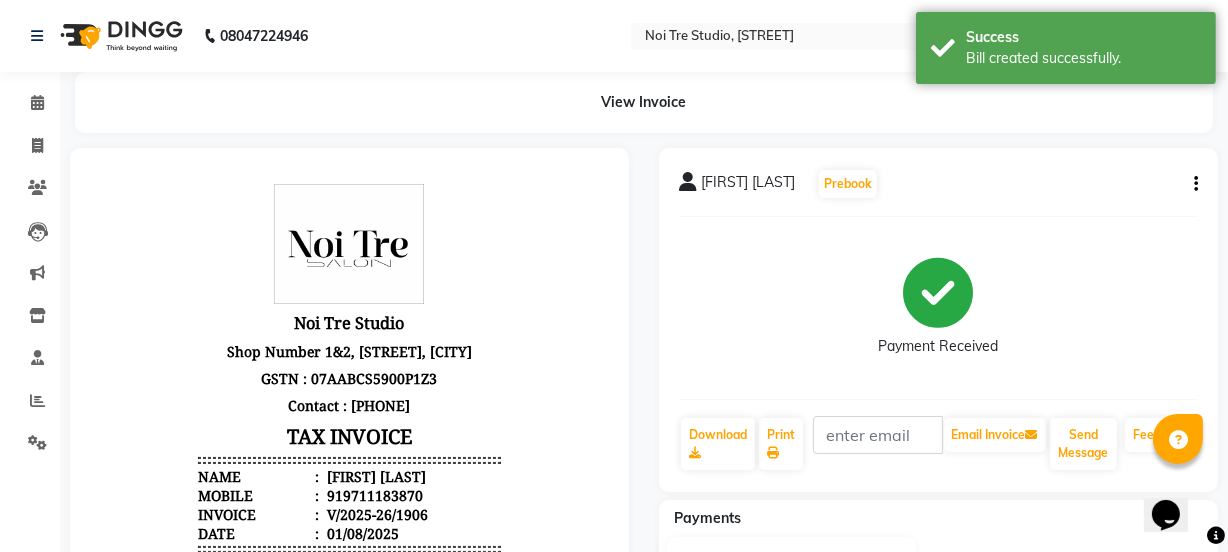 scroll, scrollTop: 0, scrollLeft: 0, axis: both 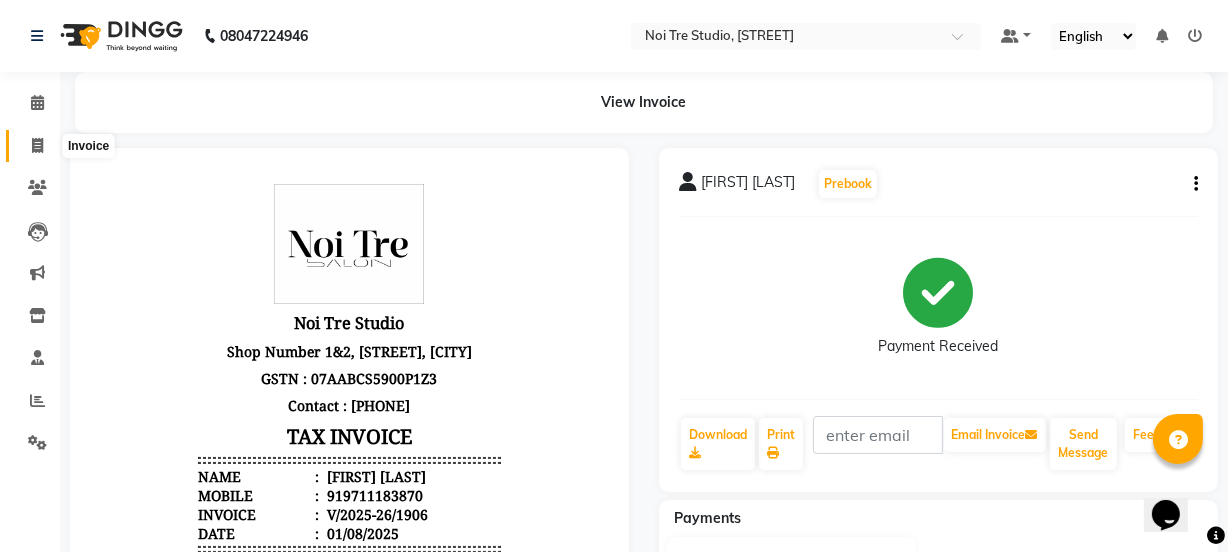 click 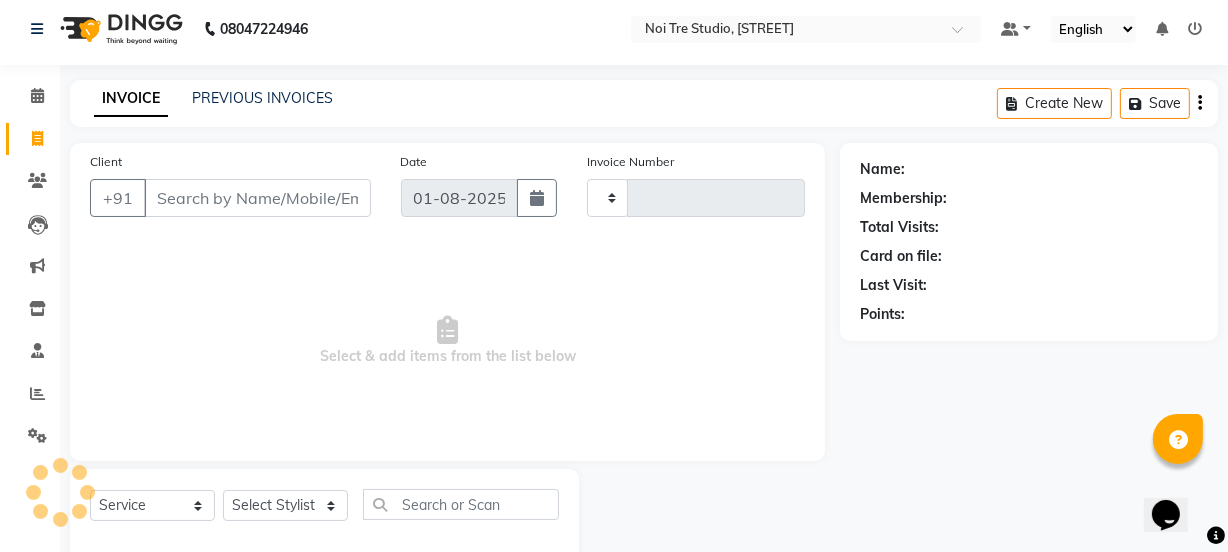scroll, scrollTop: 50, scrollLeft: 0, axis: vertical 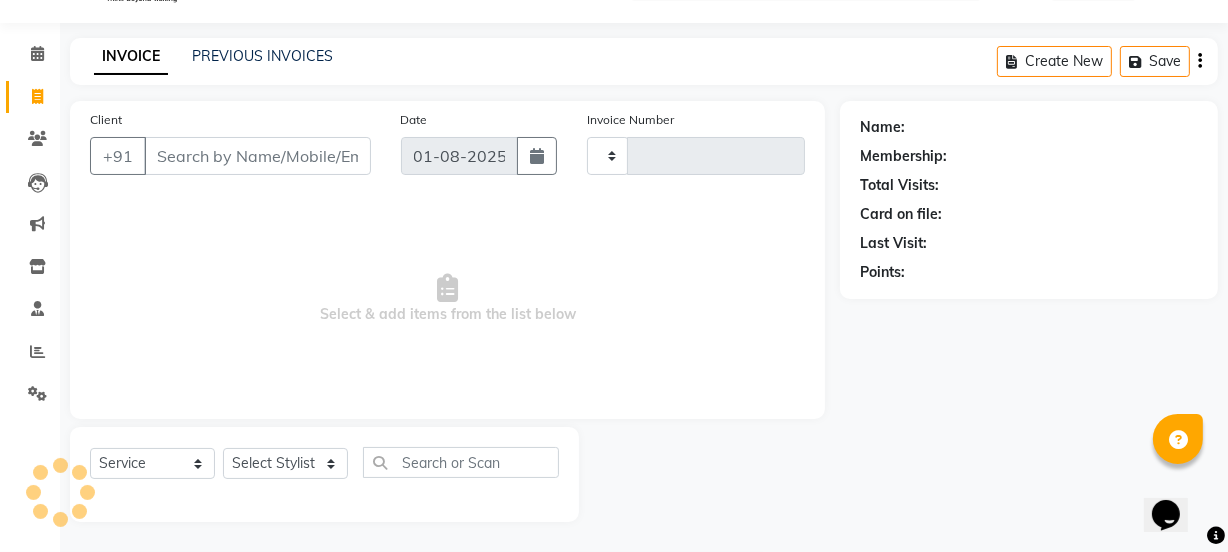 type on "1907" 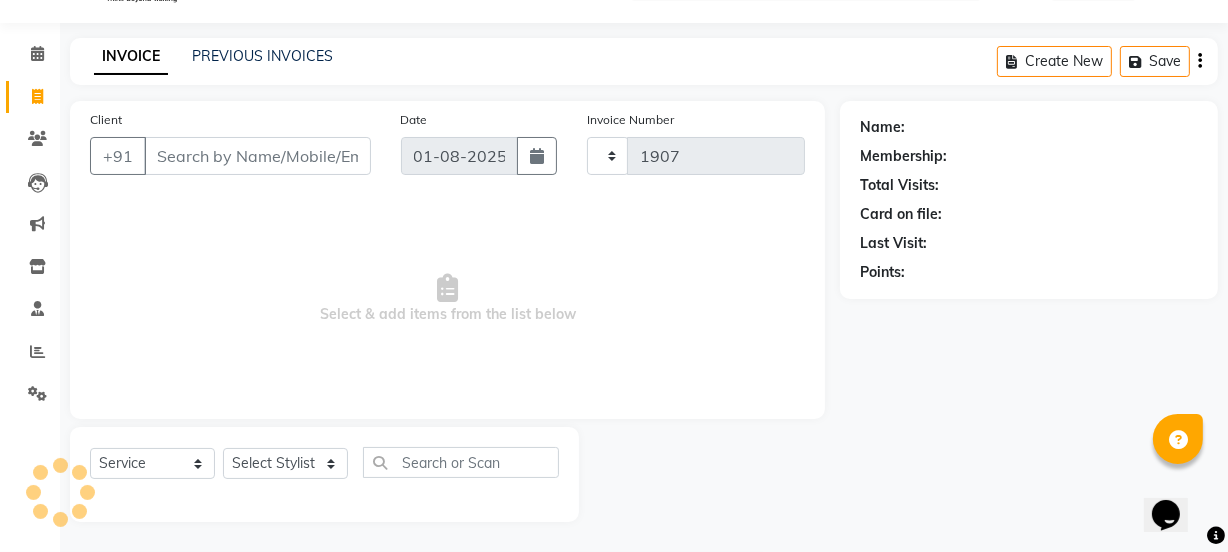 select on "4884" 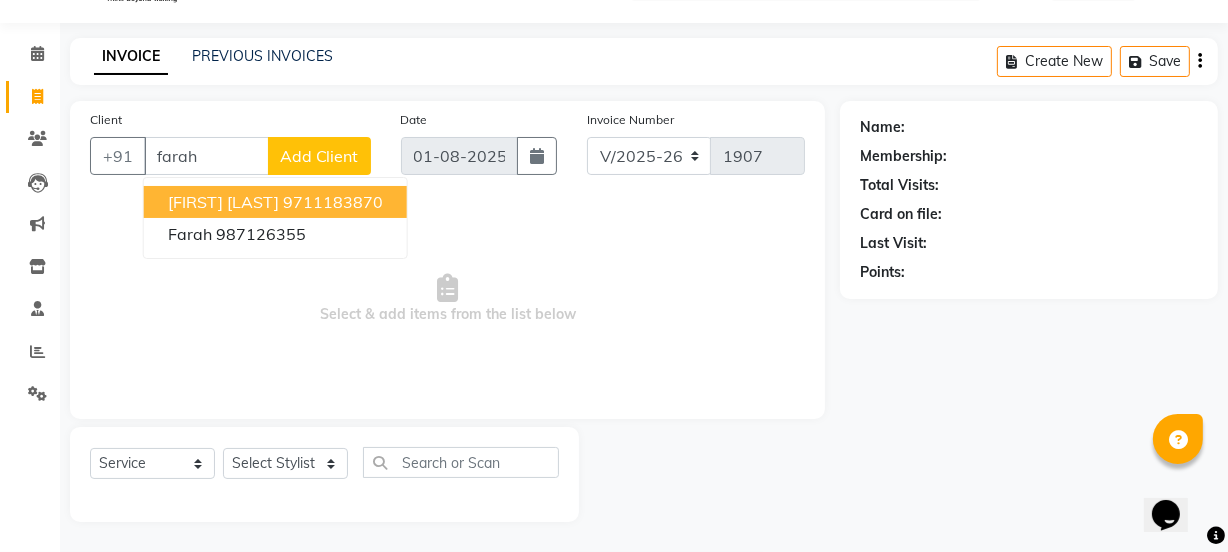 click on "[FIRST] [LAST]" at bounding box center [223, 202] 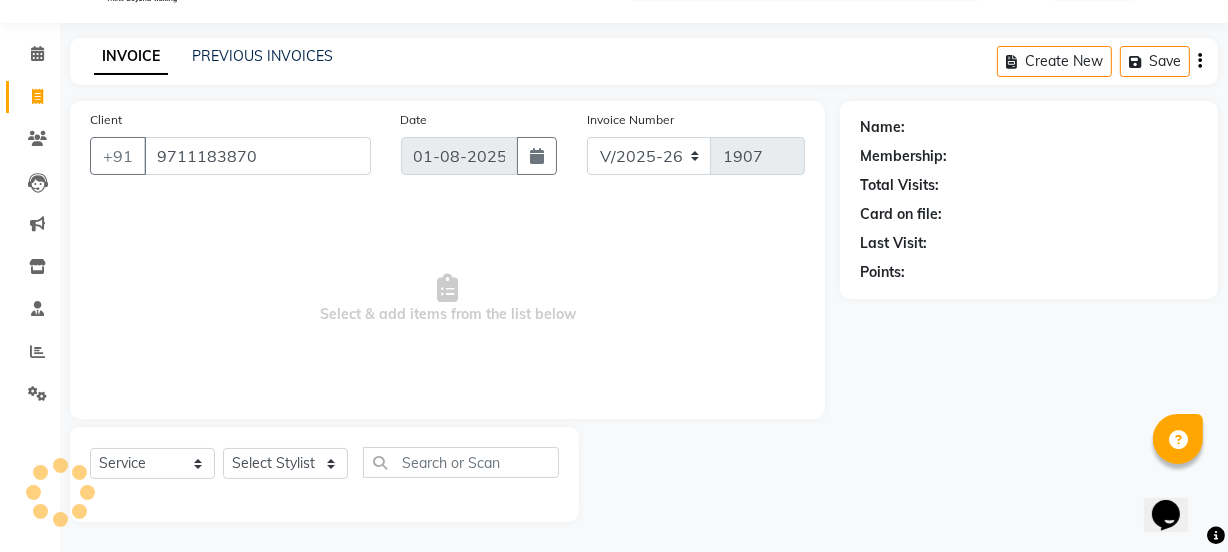 type on "9711183870" 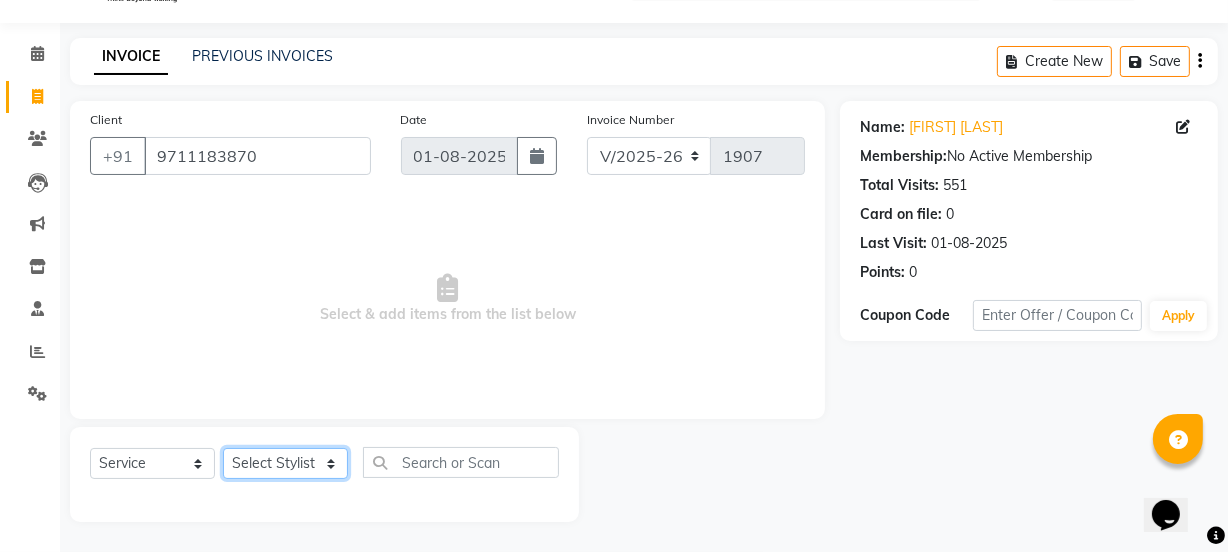click on "Select Stylist azad [FIRST] [FIRST] [FIRST] [FIRST] Manager massey [FIRST] [FIRST] [FIRST] [FIRST] [FIRST] [FIRST] [FIRST] [FIRST] [FIRST] [FIRST] [FIRST] [FIRST]" 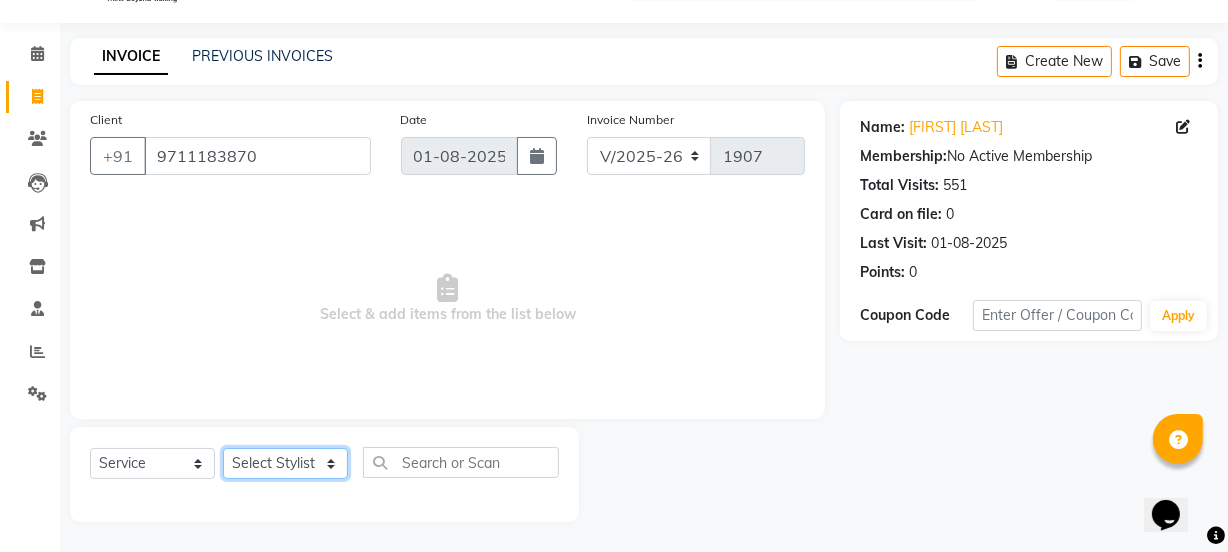select on "30888" 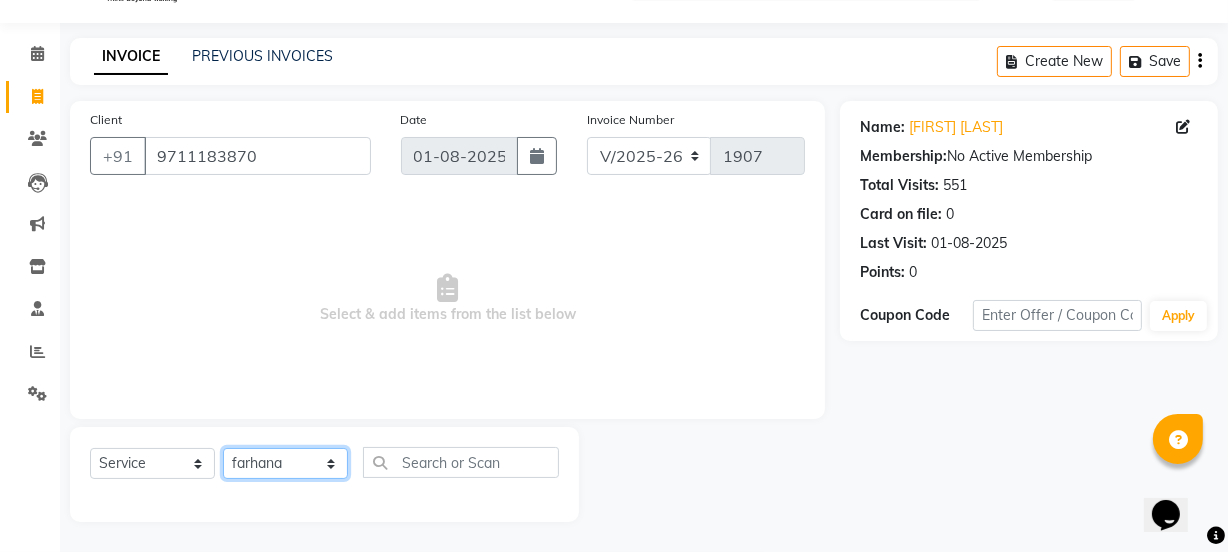 click on "Select Stylist azad [FIRST] [FIRST] [FIRST] [FIRST] Manager massey [FIRST] [FIRST] [FIRST] [FIRST] [FIRST] [FIRST] [FIRST] [FIRST] [FIRST] [FIRST] [FIRST] [FIRST]" 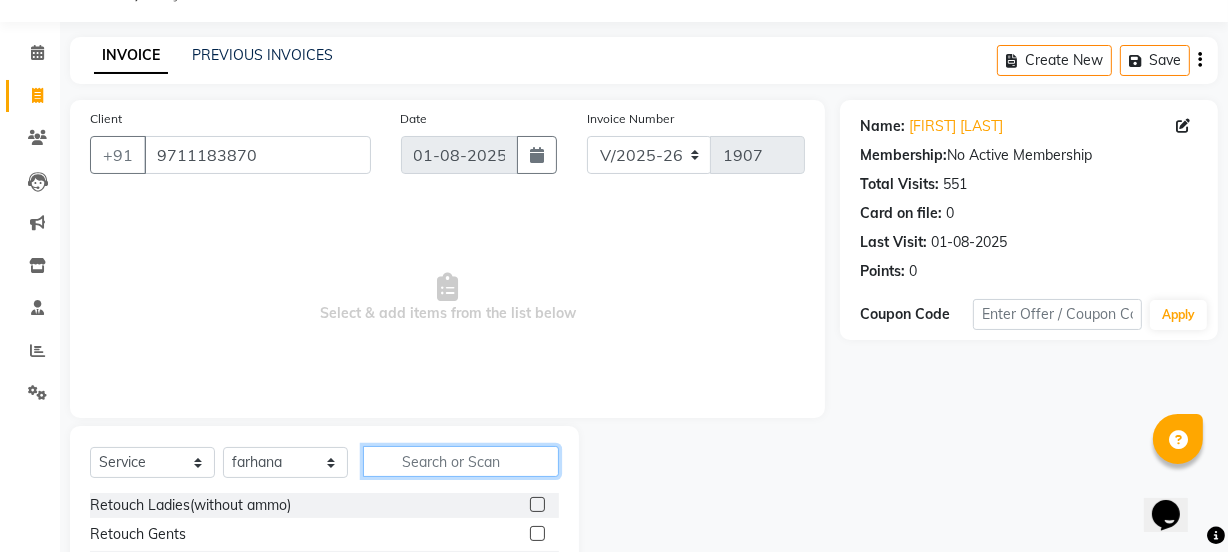 click 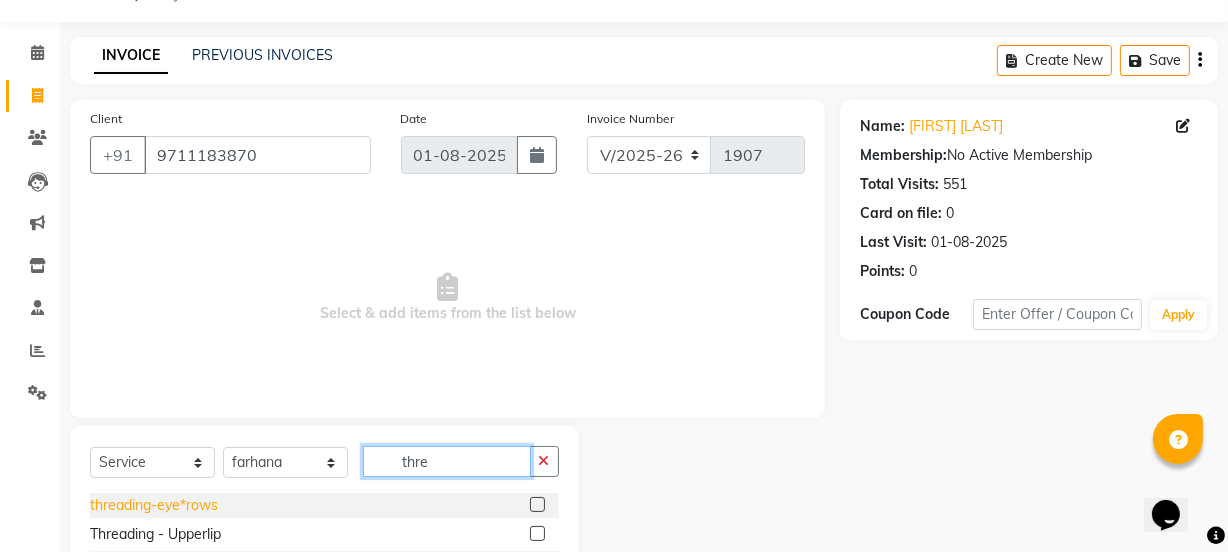 type on "thre" 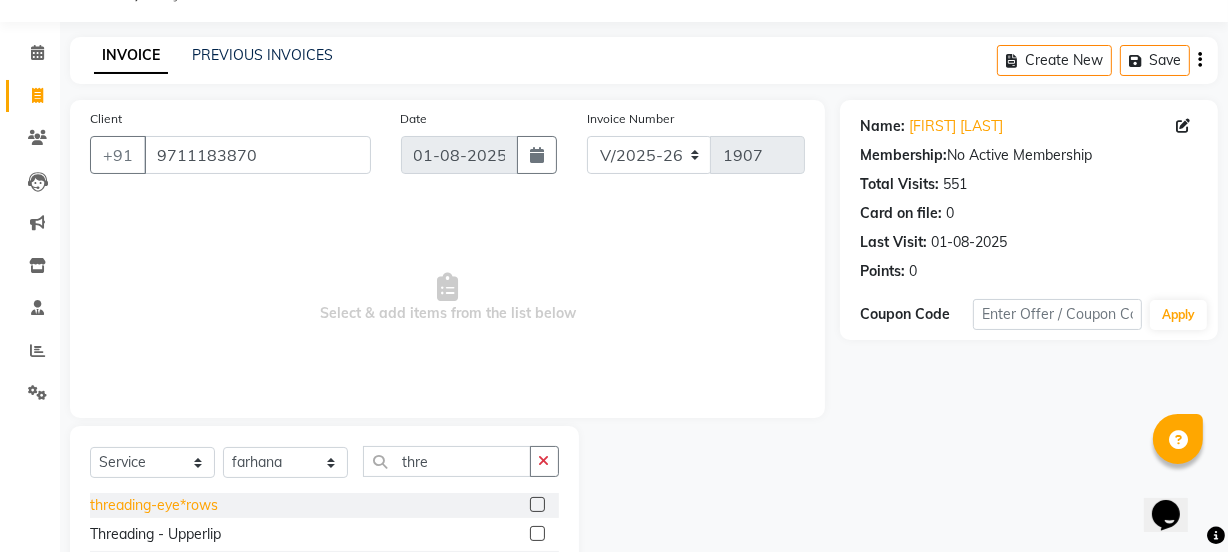 click on "threading-eye*rows" 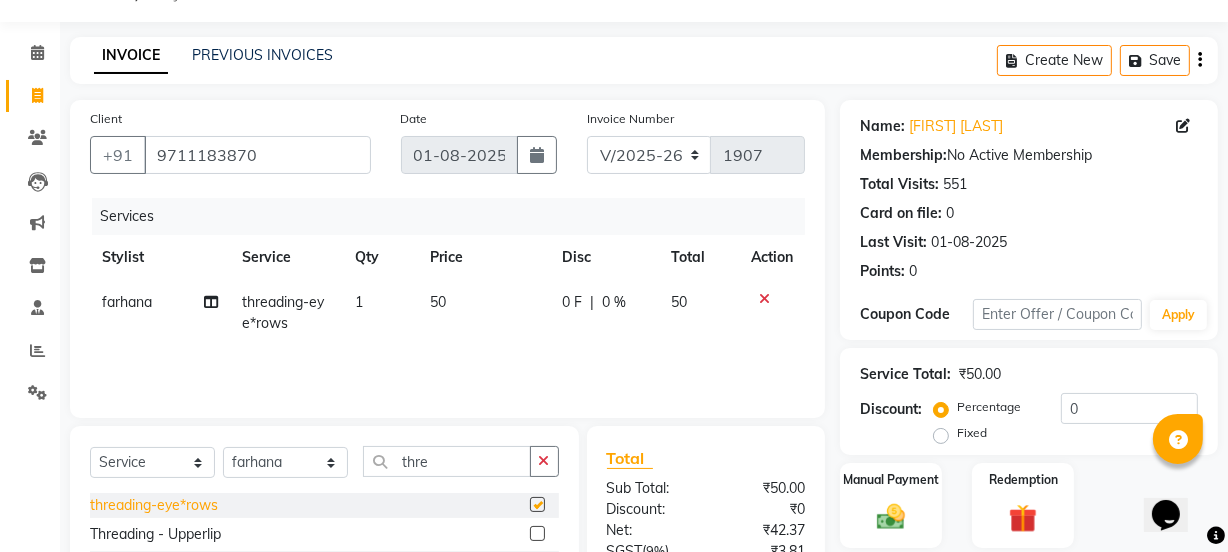 checkbox on "false" 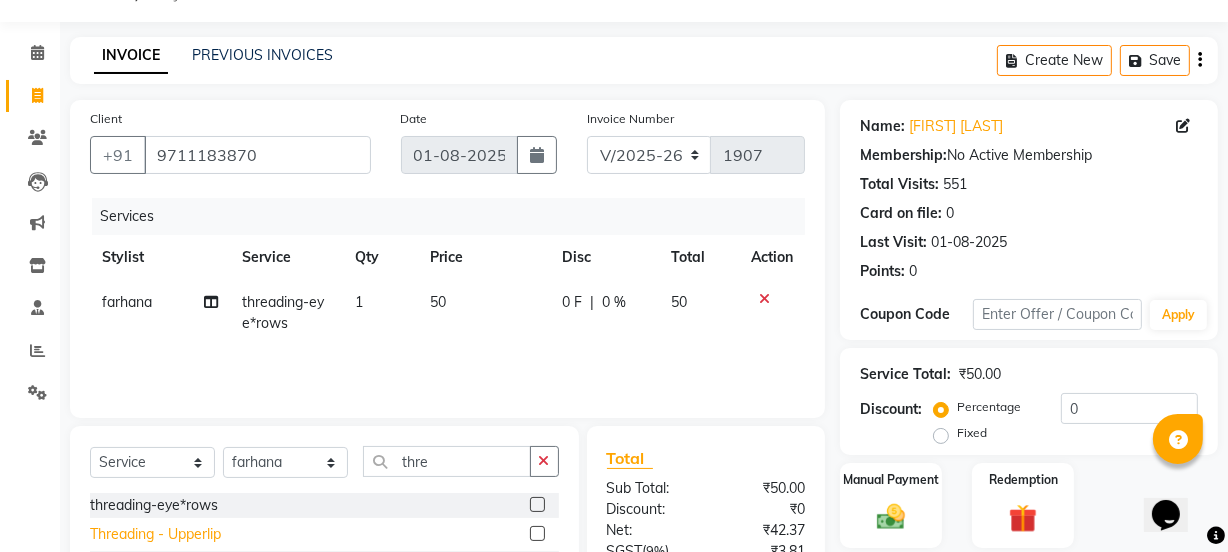 click on "Threading - Upperlip" 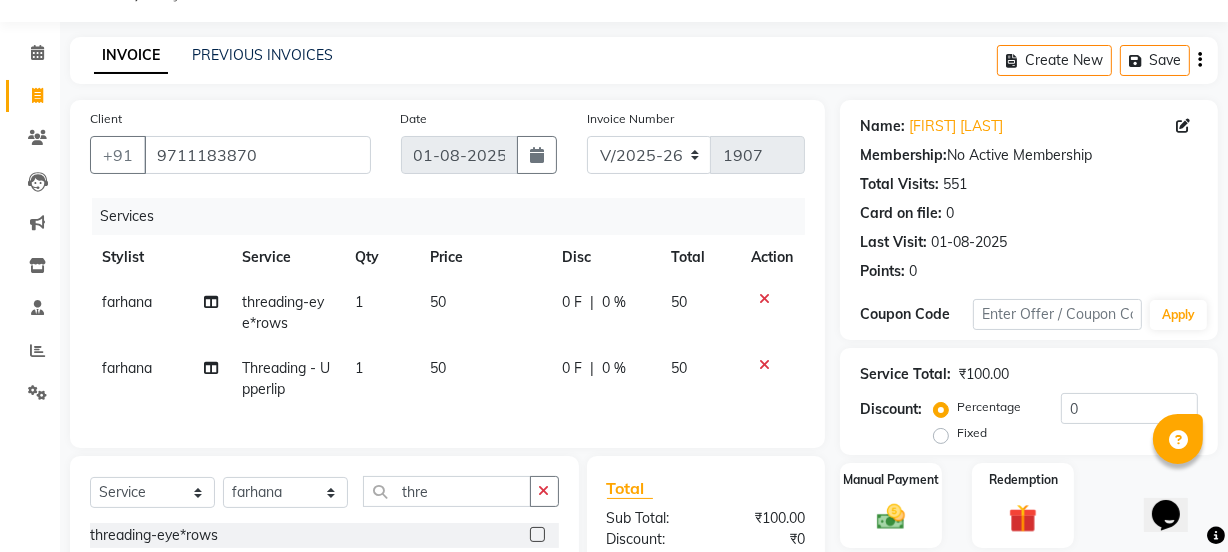checkbox on "false" 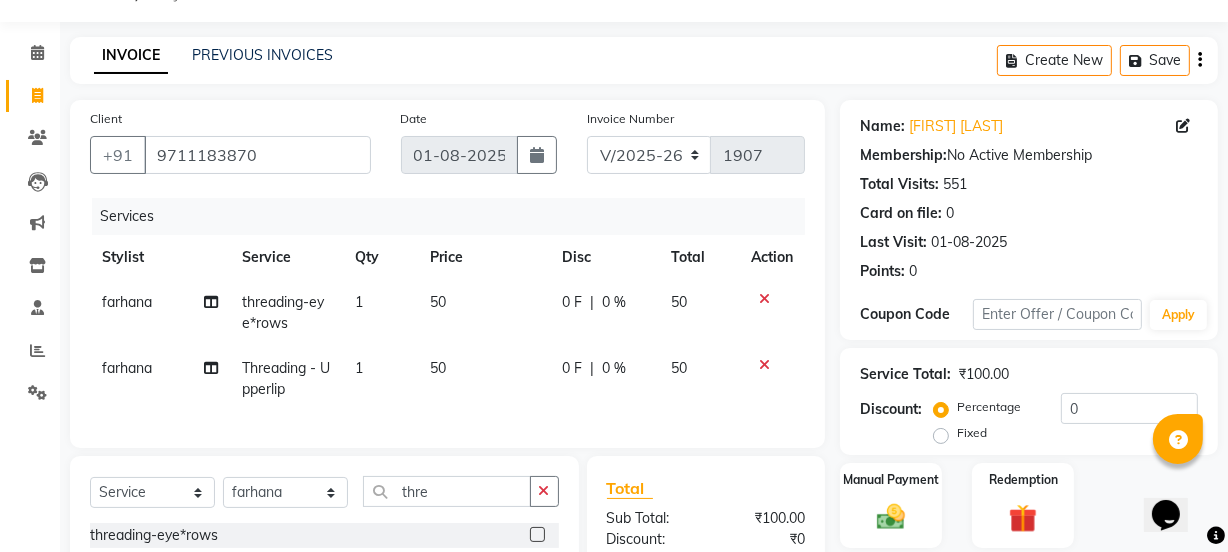 scroll, scrollTop: 293, scrollLeft: 0, axis: vertical 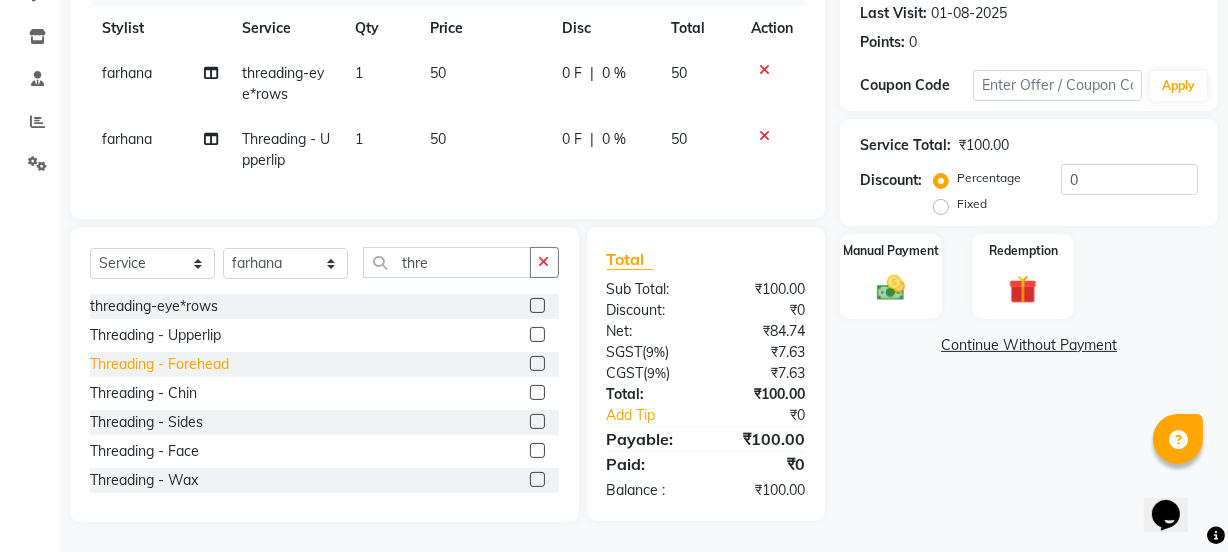 click on "Threading - Forehead" 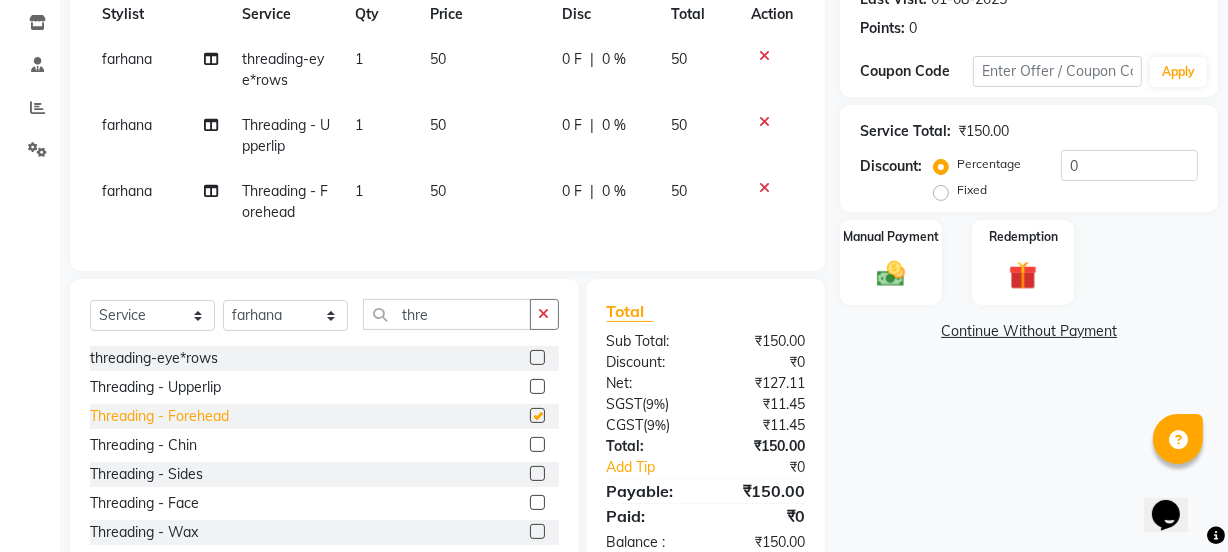 checkbox on "false" 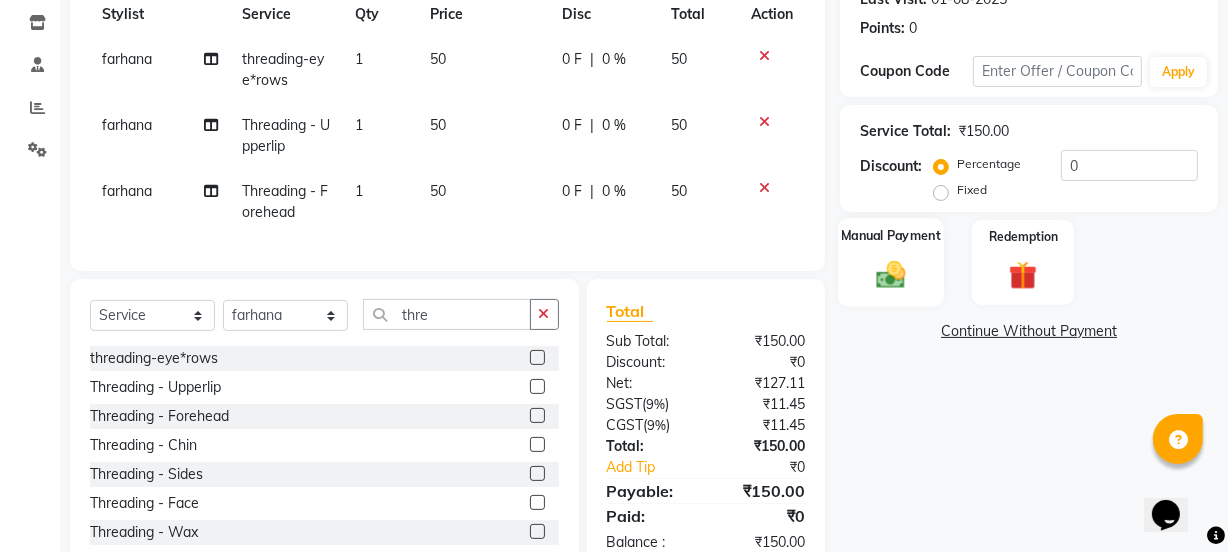 click 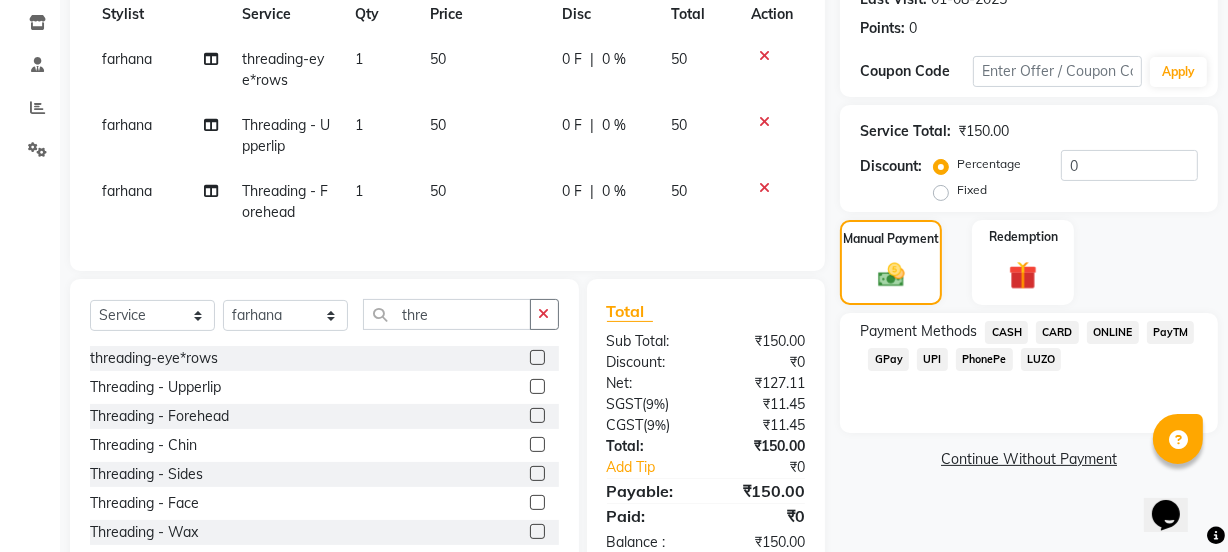 click on "CASH" 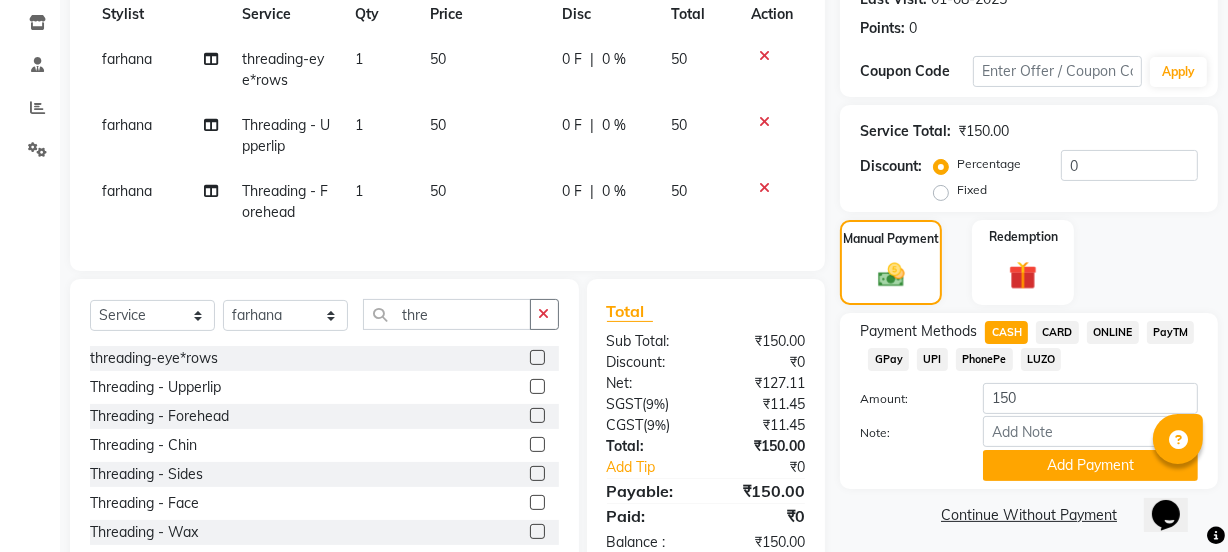 click on "UPI" 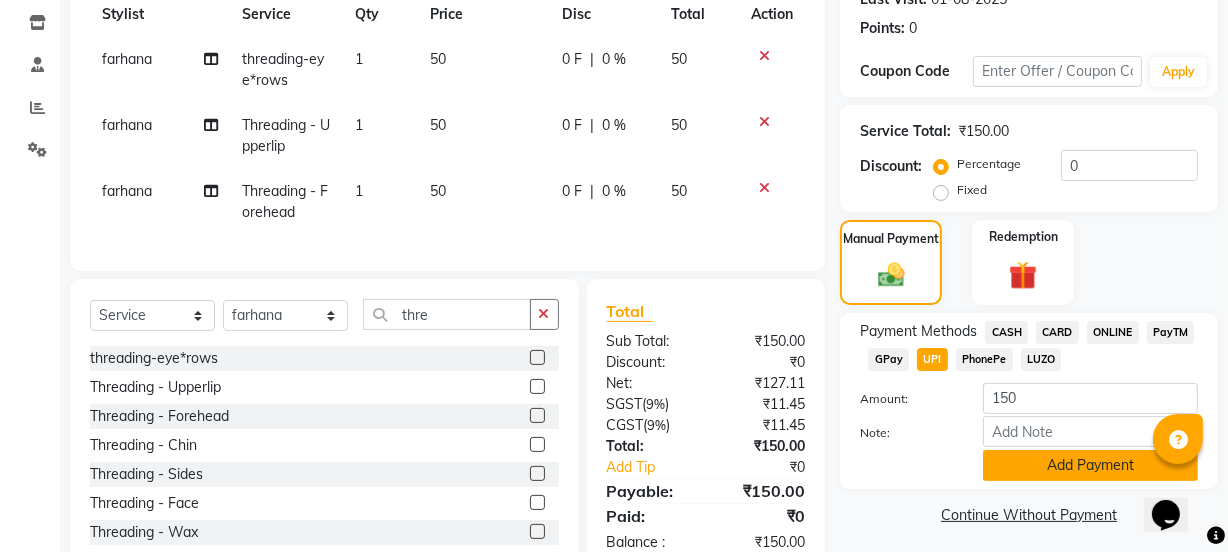 click on "Add Payment" 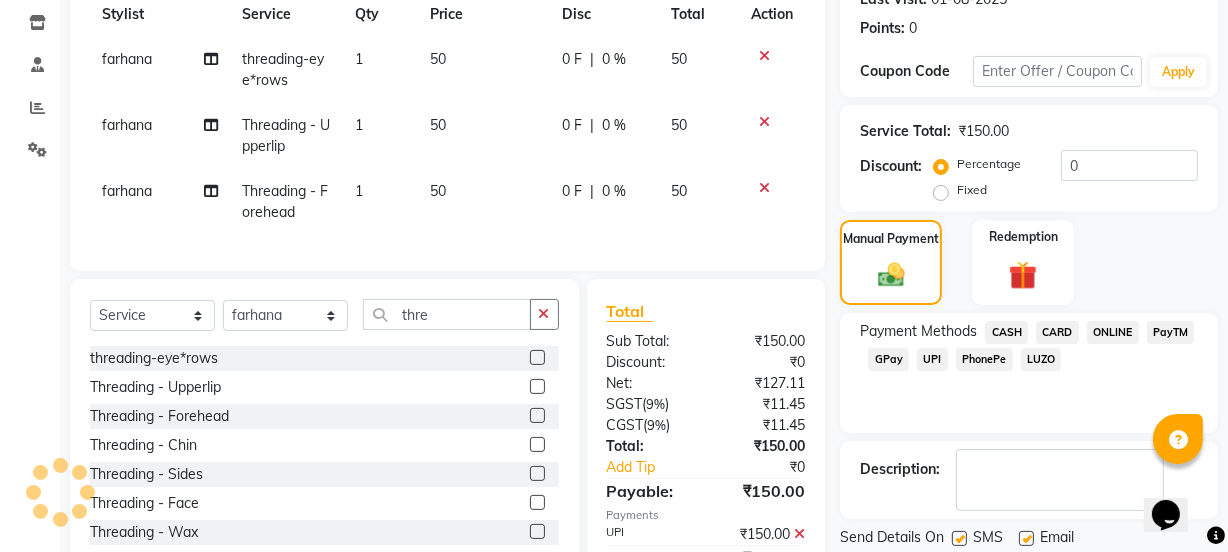 scroll, scrollTop: 400, scrollLeft: 0, axis: vertical 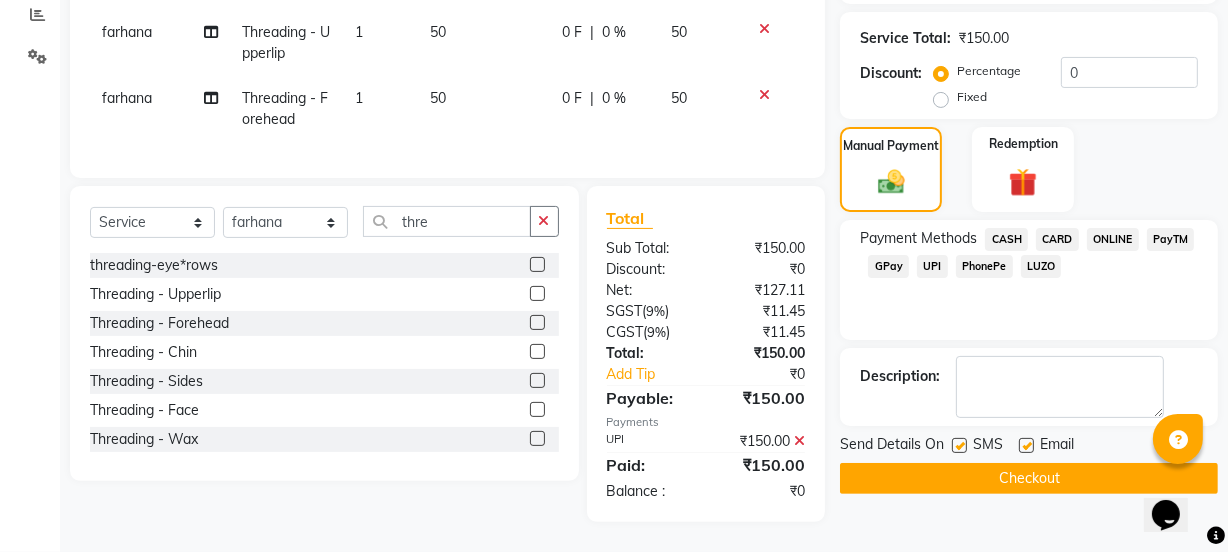 click on "Checkout" 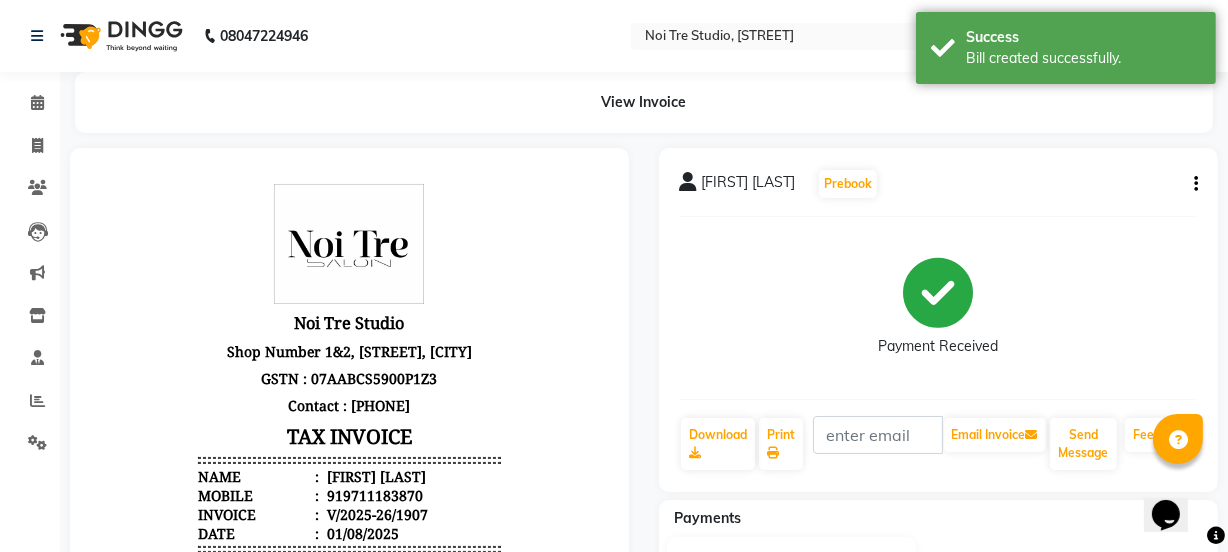 scroll, scrollTop: 0, scrollLeft: 0, axis: both 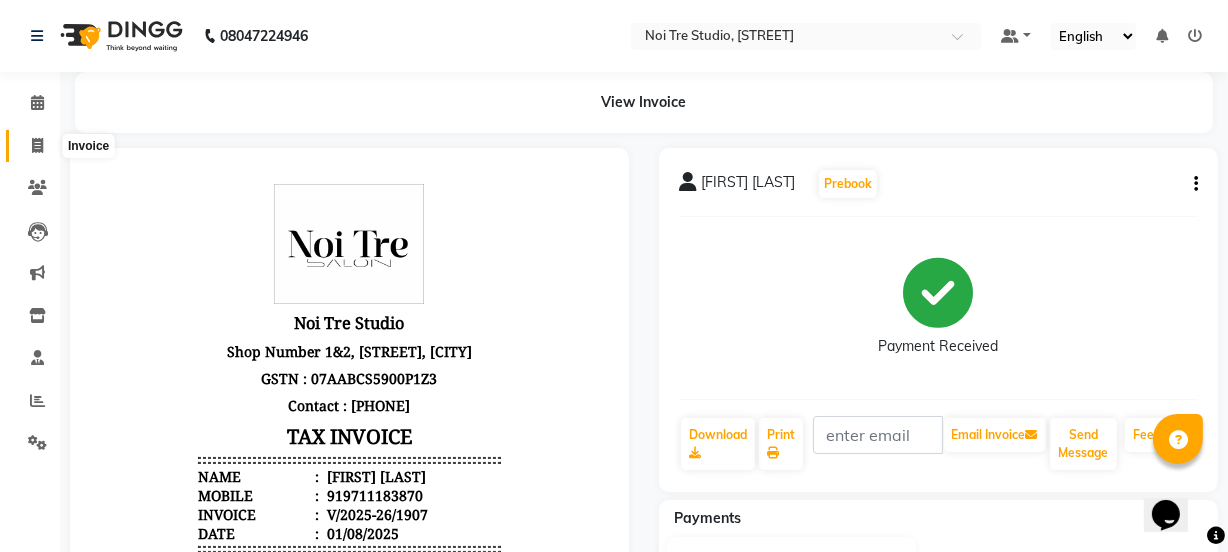 click 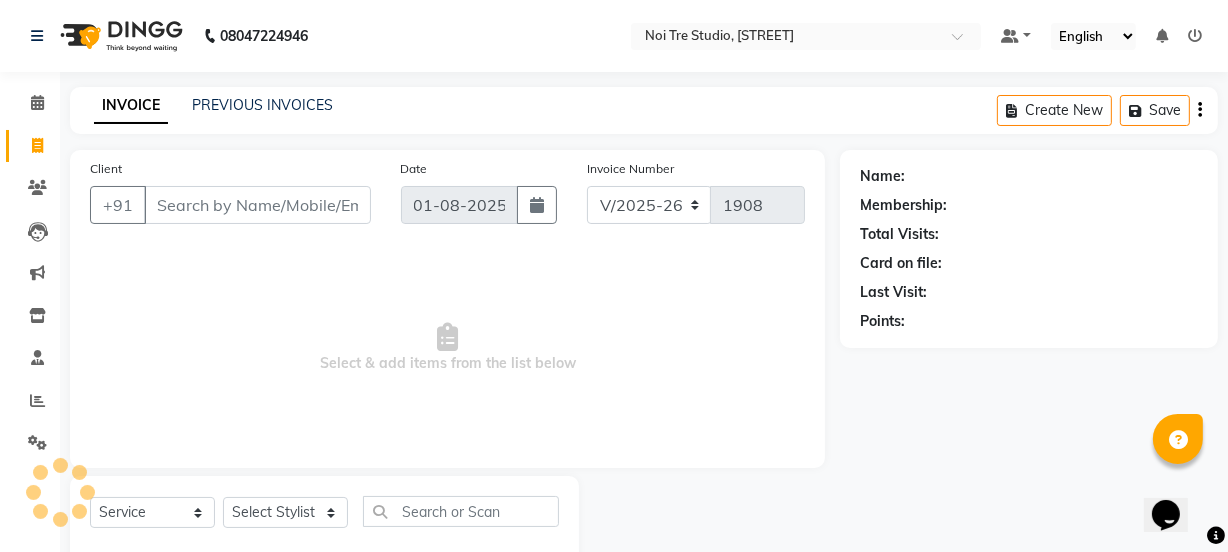 scroll, scrollTop: 50, scrollLeft: 0, axis: vertical 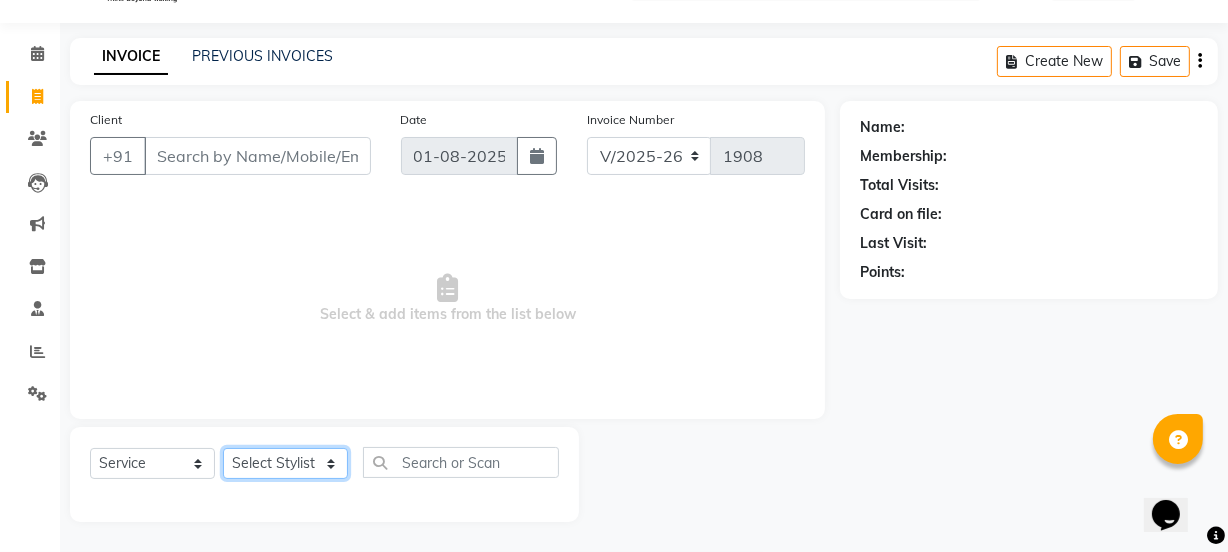 click on "Select Stylist" 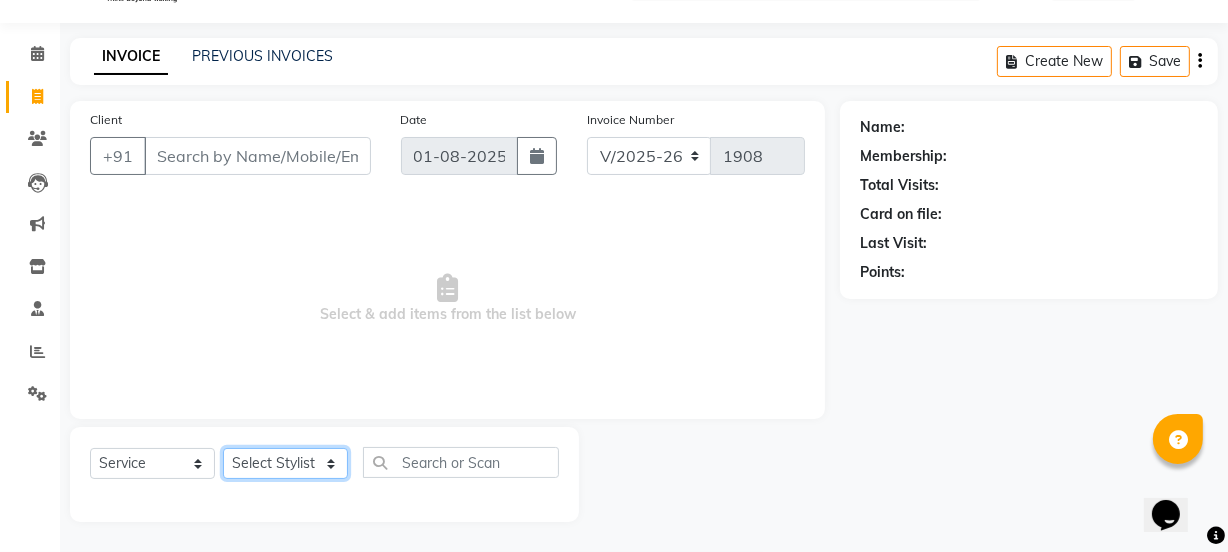 select on "[POSTAL_CODE]" 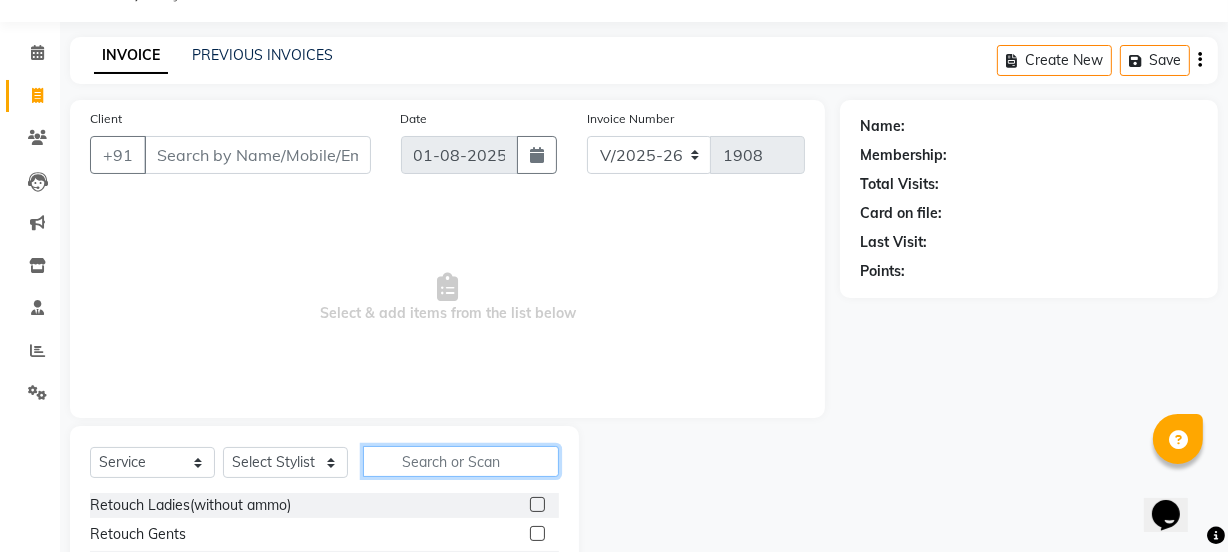 click 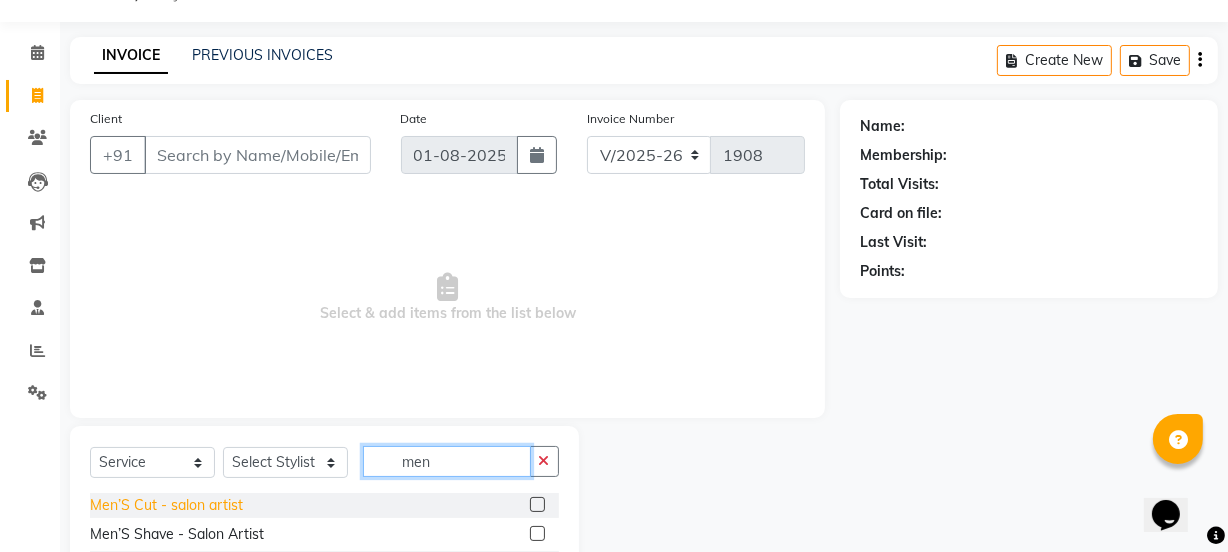 type on "men" 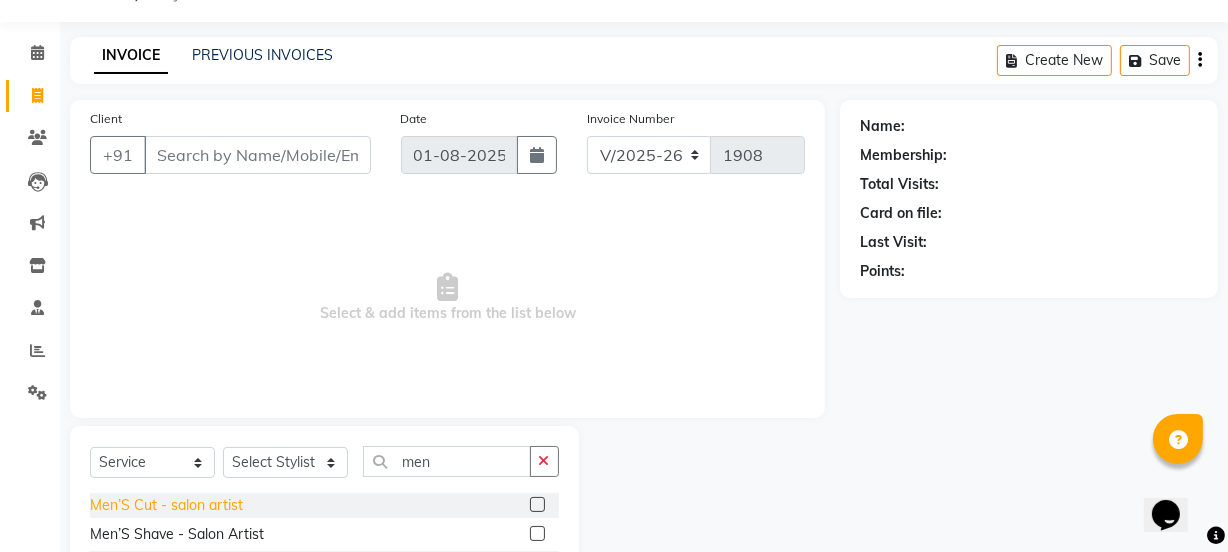 click on "Men’S Cut - salon artist" 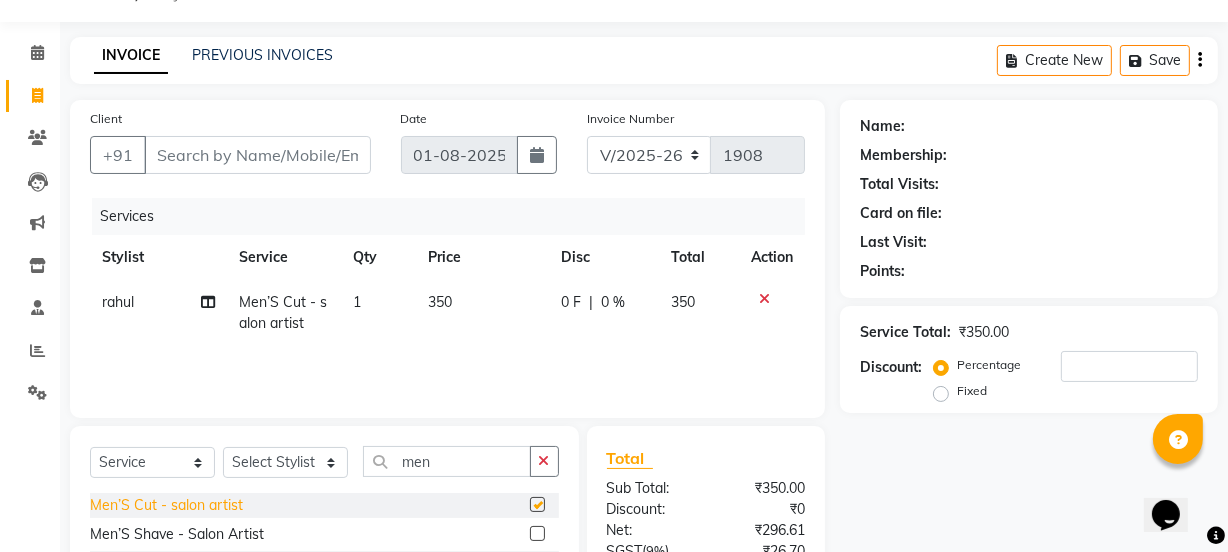 checkbox on "false" 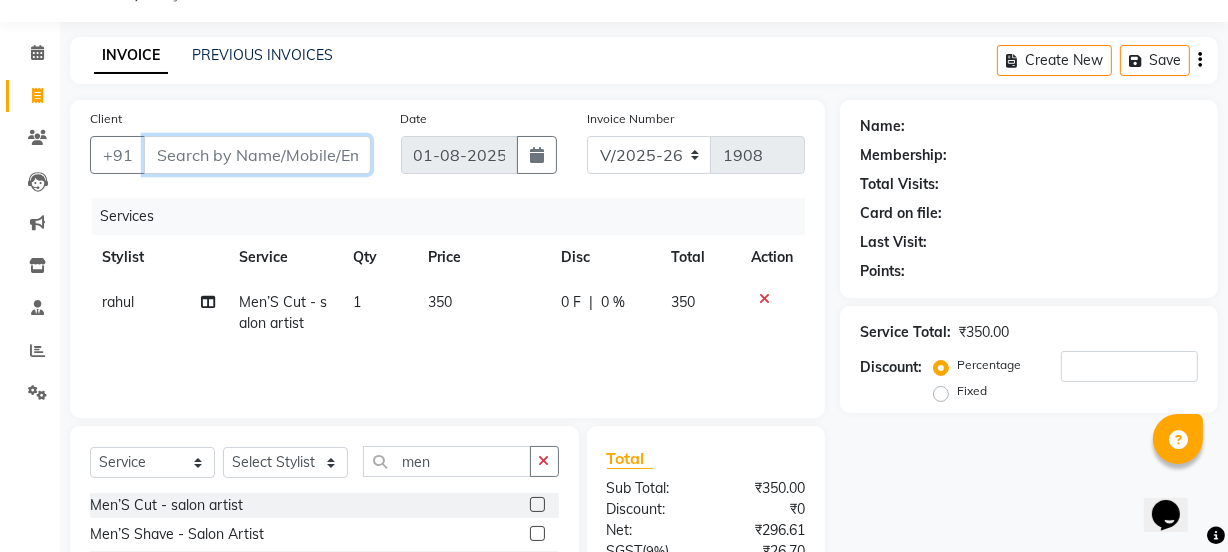 click on "Client" at bounding box center [257, 155] 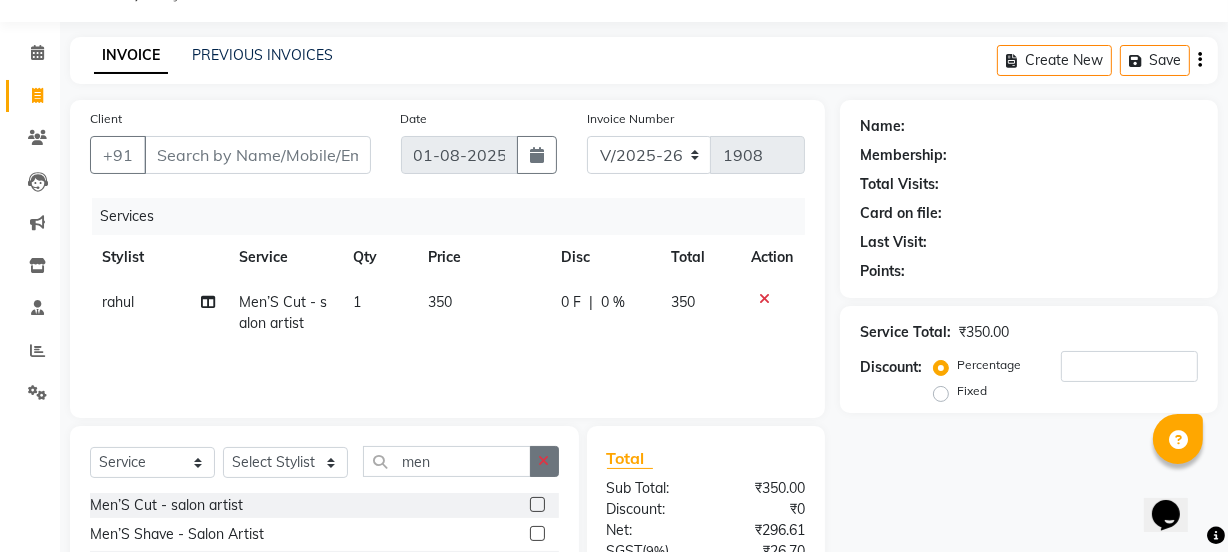 click 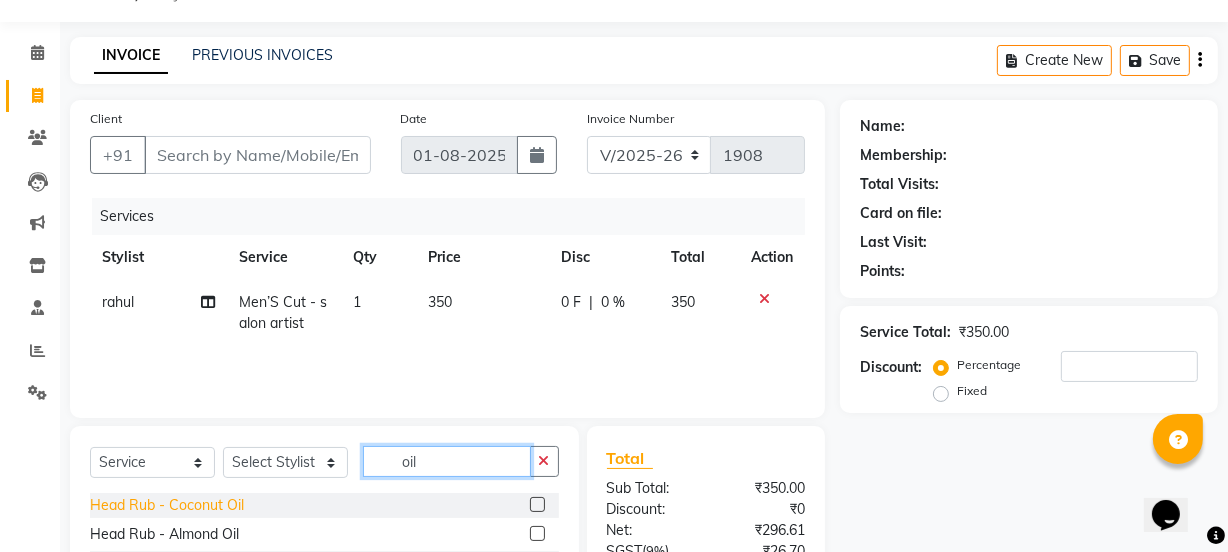 type on "oil" 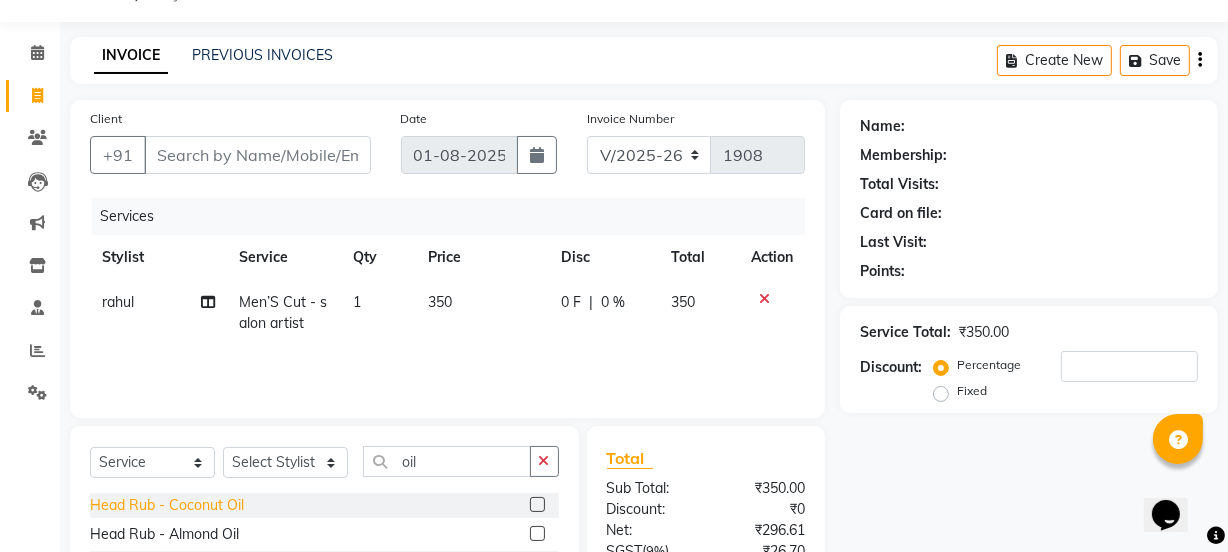 click on "Head Rub - Coconut Oil" 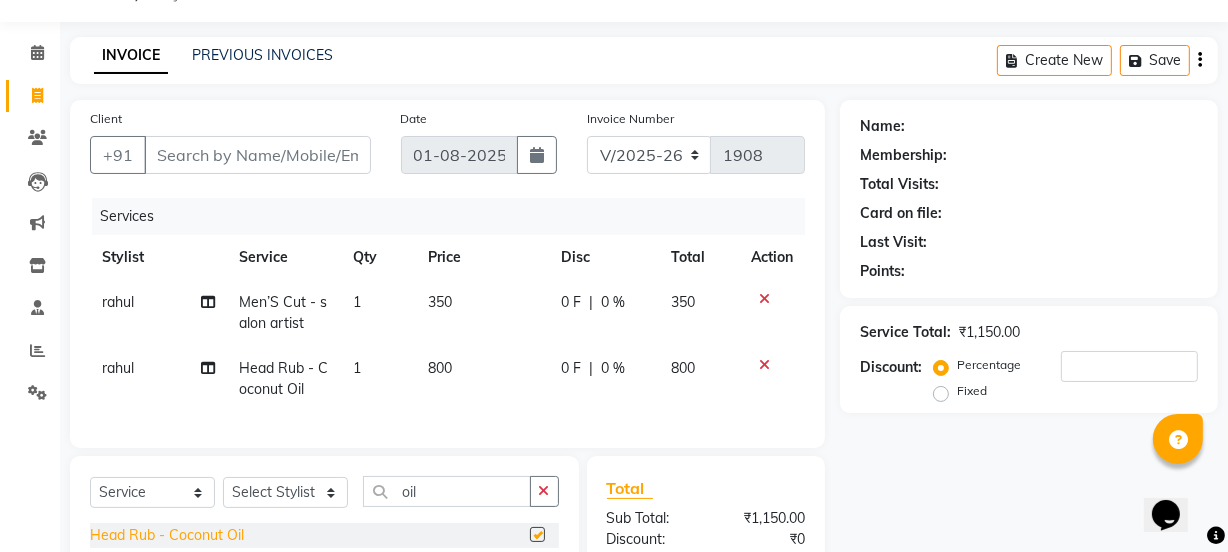 checkbox on "false" 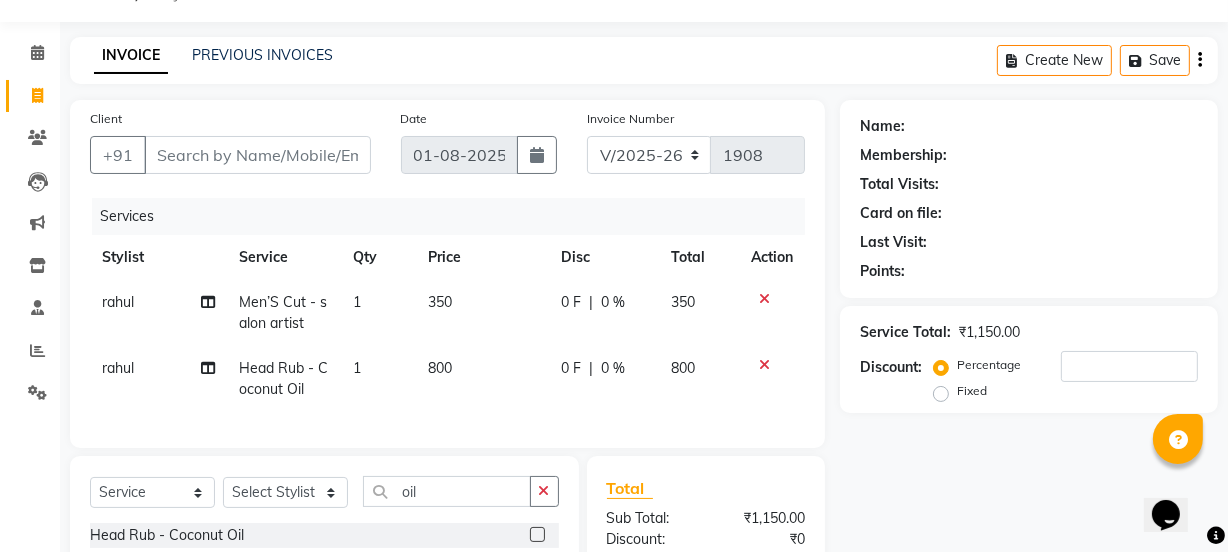 click on "800" 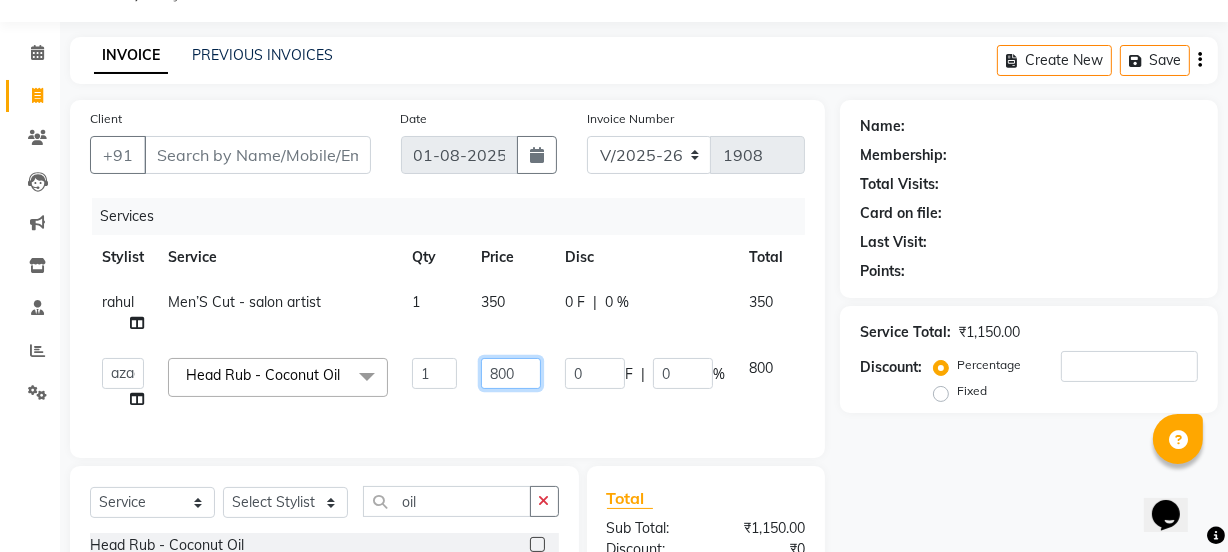 click on "800" 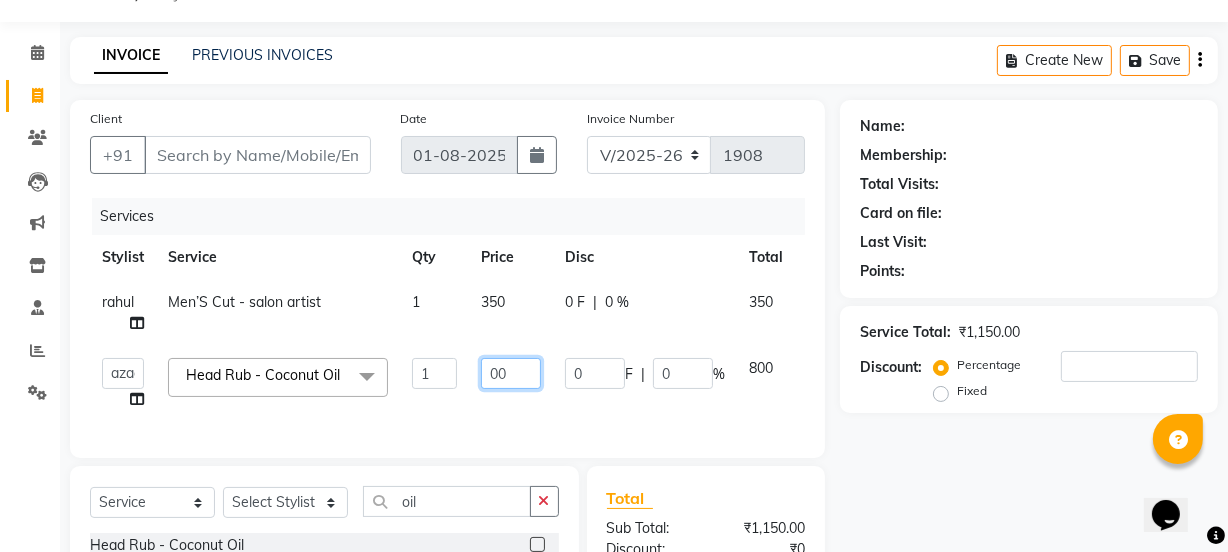 type on "500" 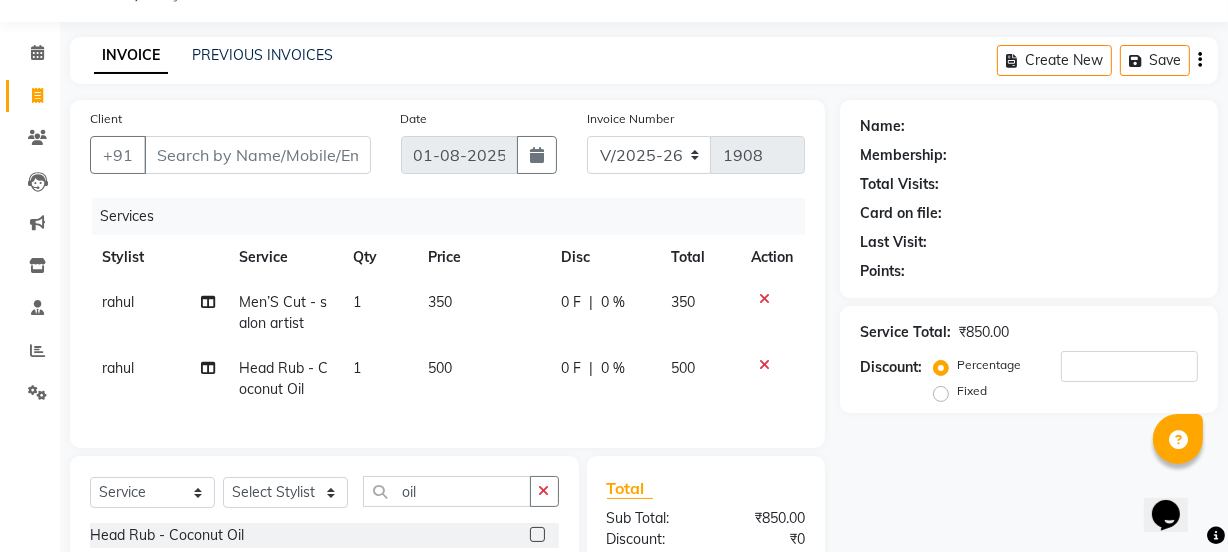 click on "500" 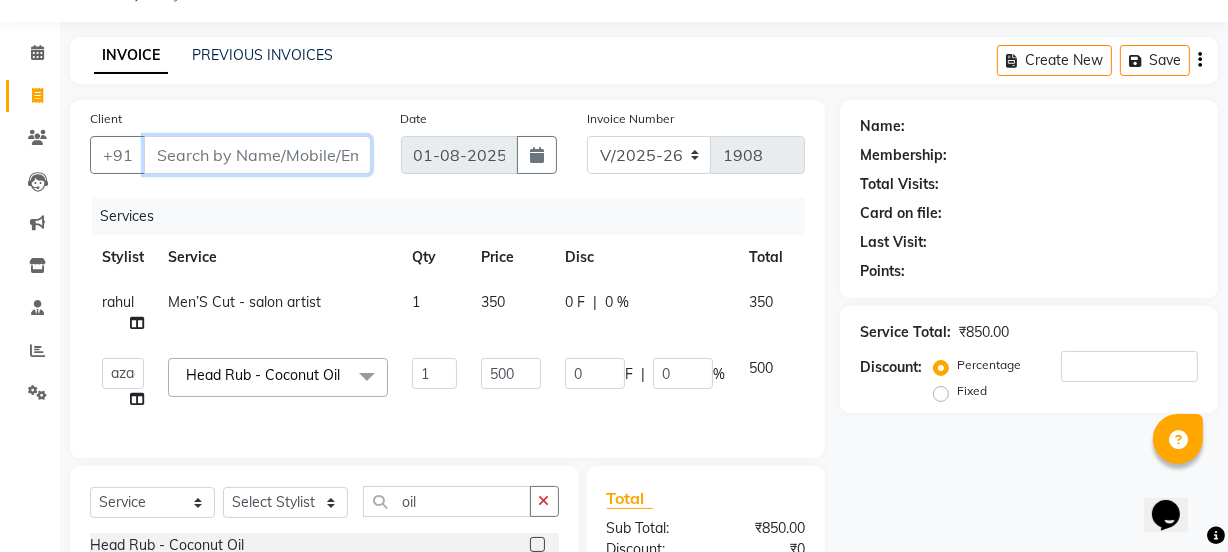 click on "Client" at bounding box center [257, 155] 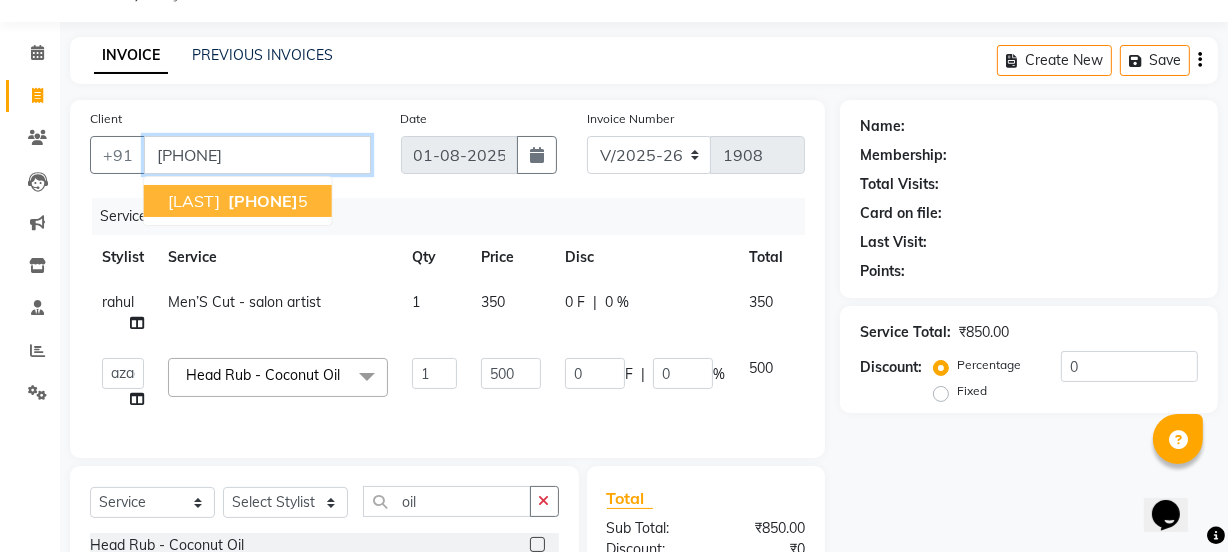 type on "[PHONE]" 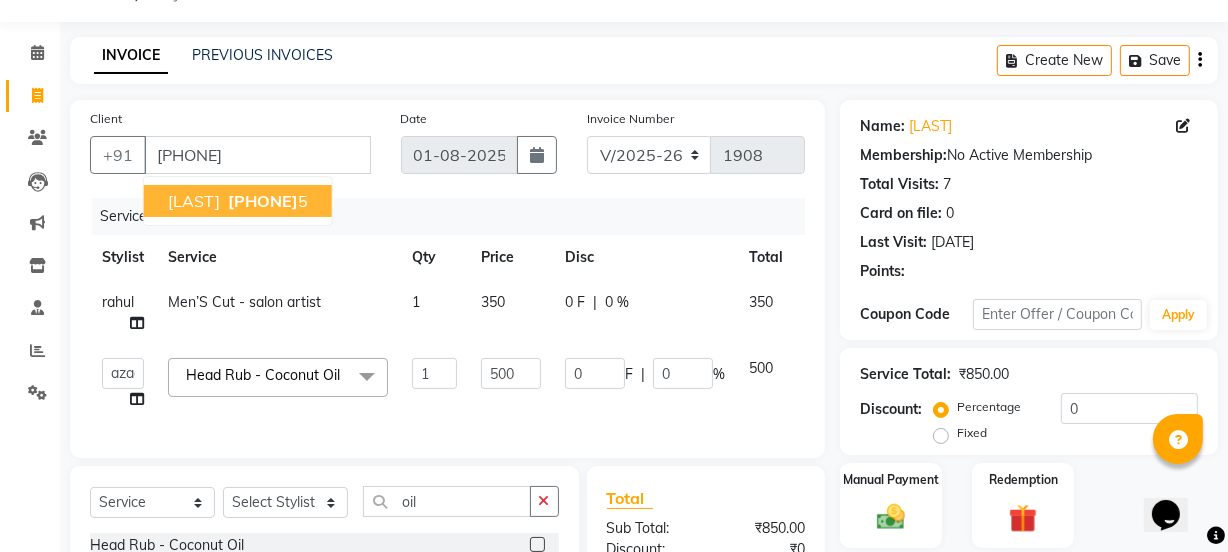 click on "[PHONE]" at bounding box center (263, 201) 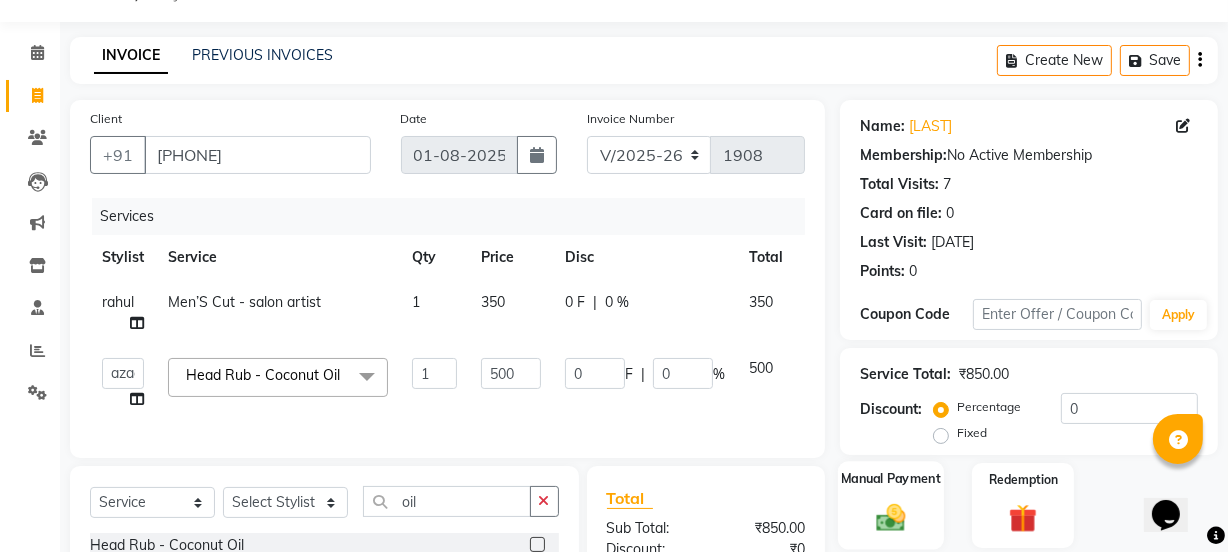 click 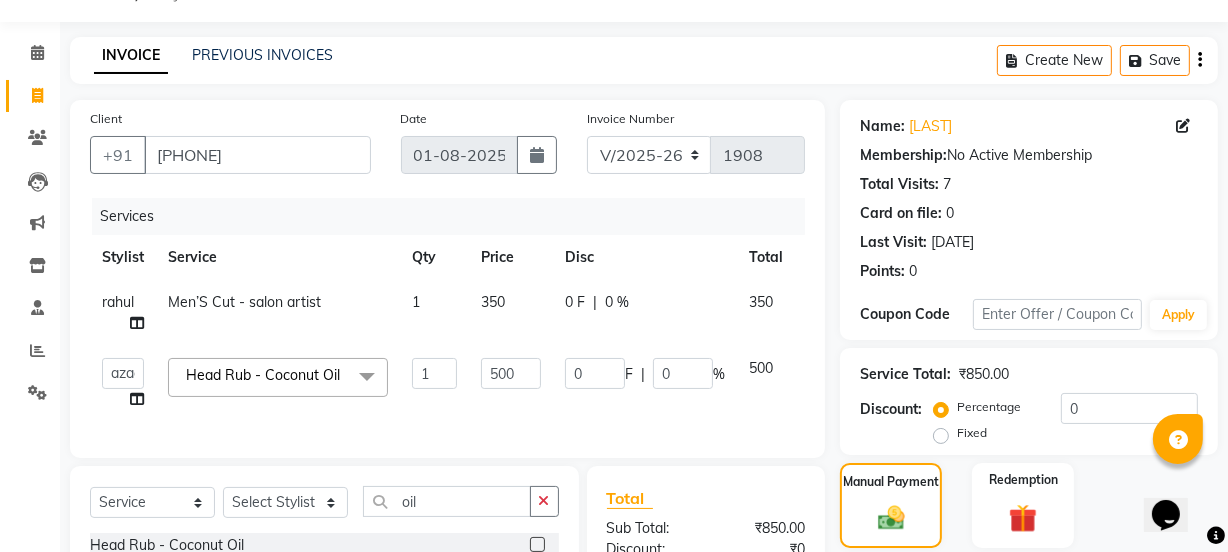 scroll, scrollTop: 302, scrollLeft: 0, axis: vertical 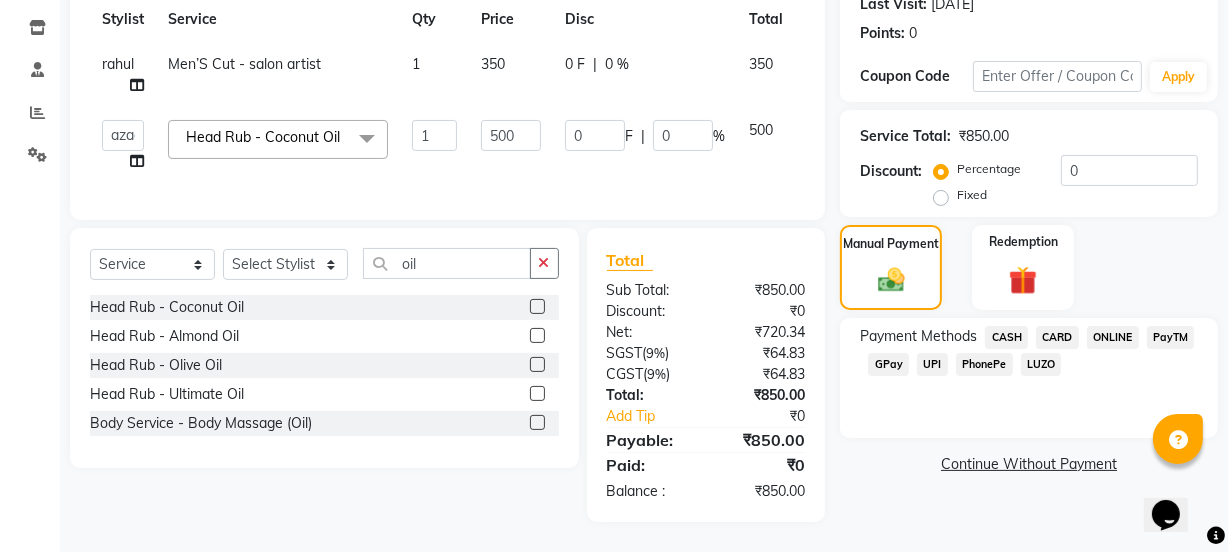 click on "UPI" 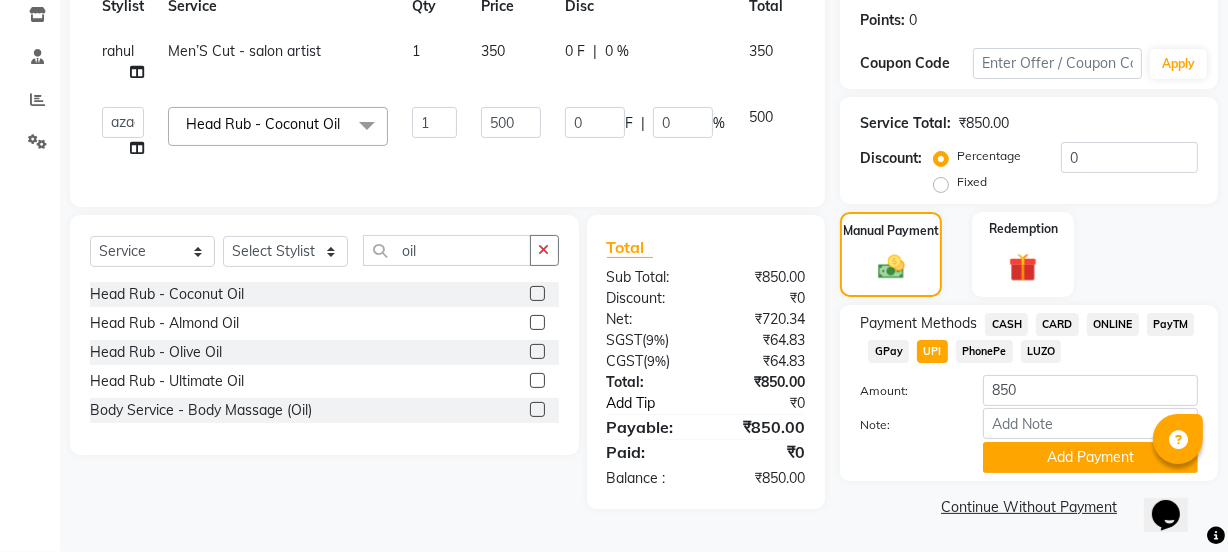click on "Add Tip" 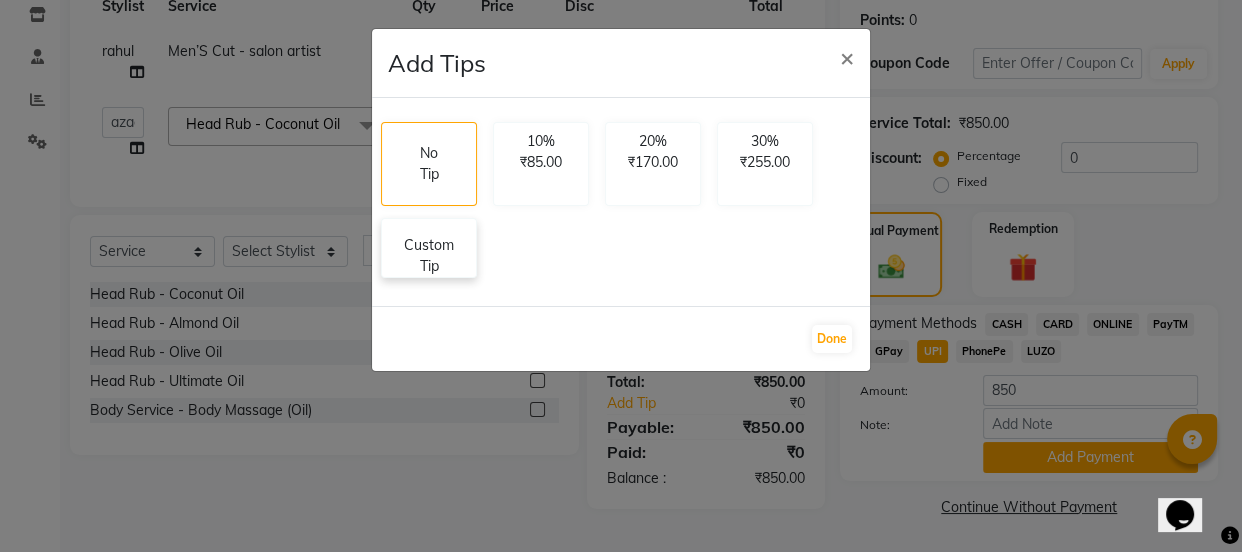 click on "Custom Tip" 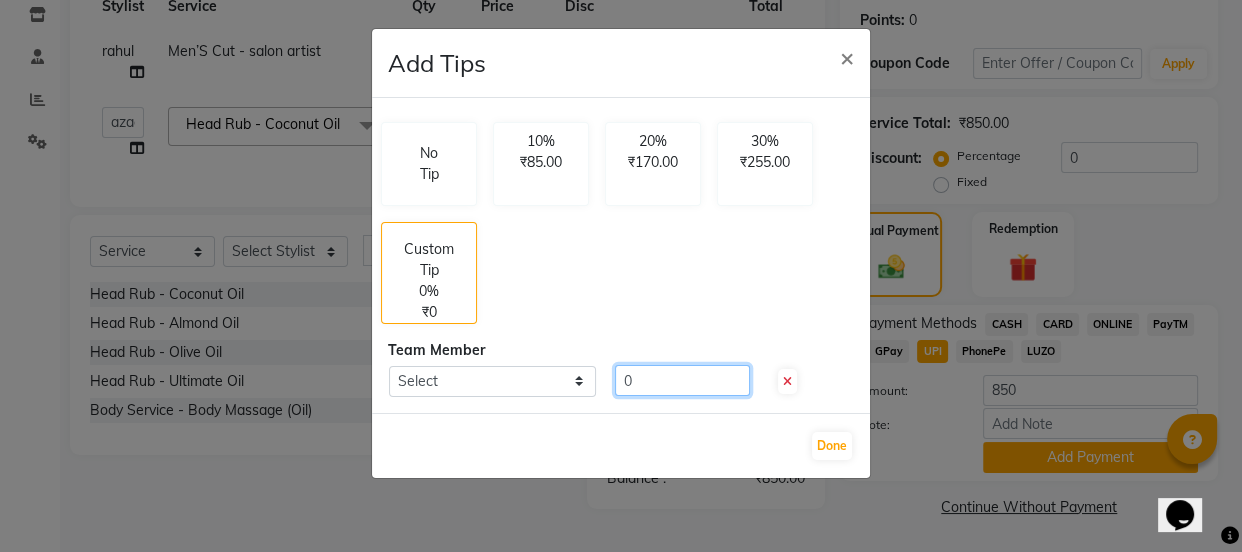 click on "0" 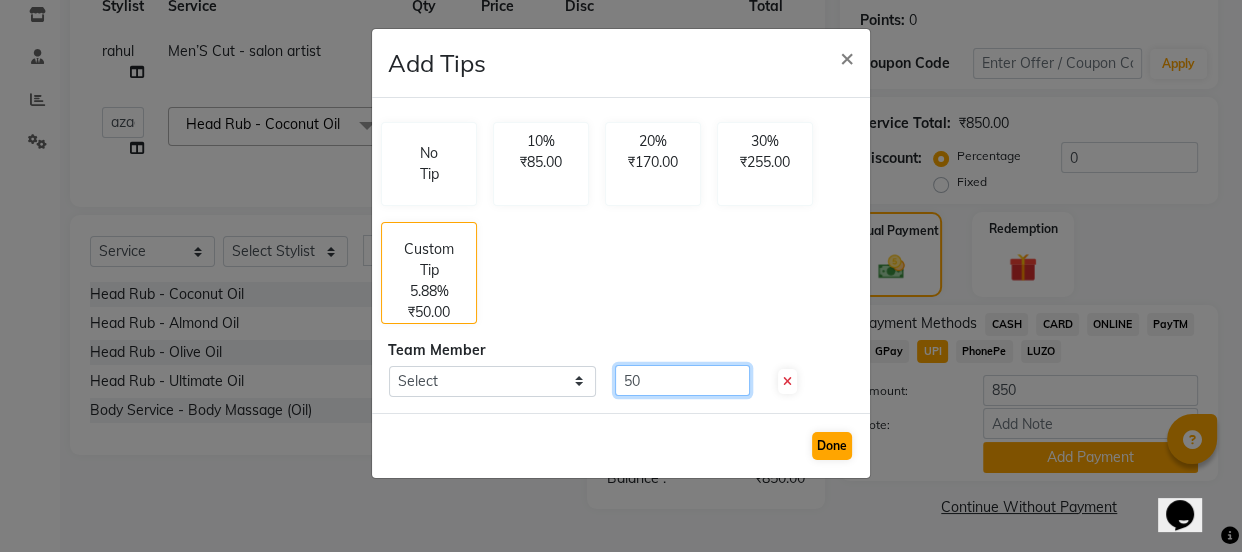 type on "50" 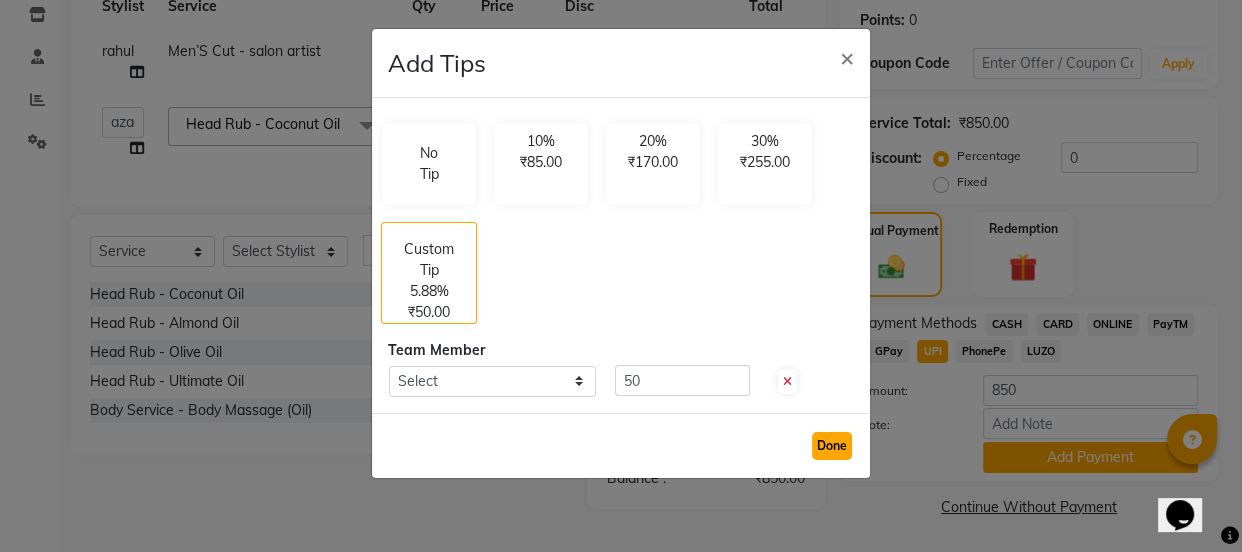 click on "Done" 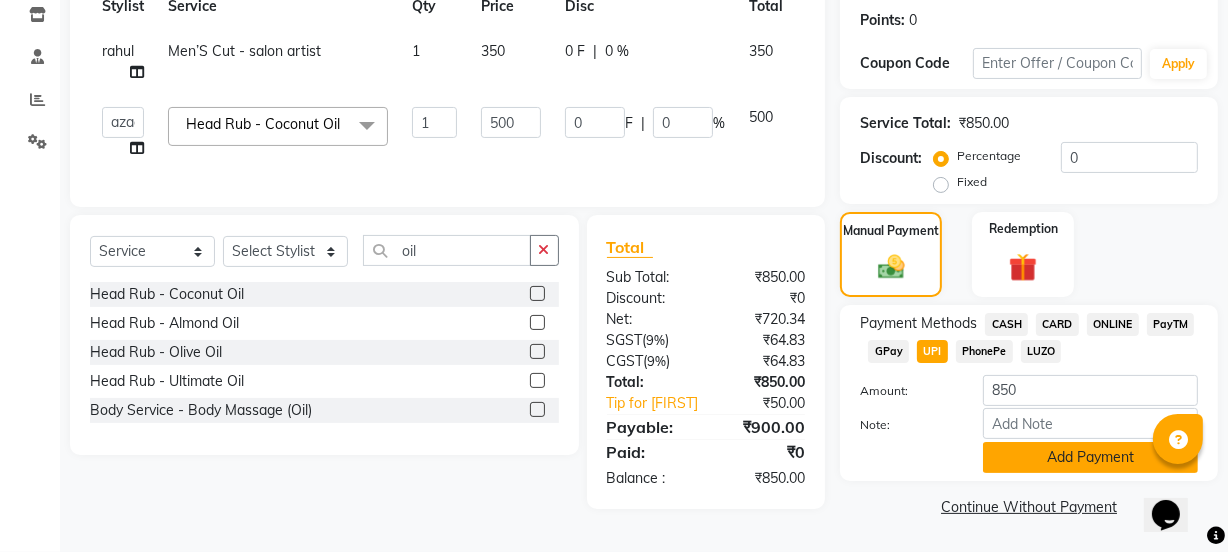 click on "Add Payment" 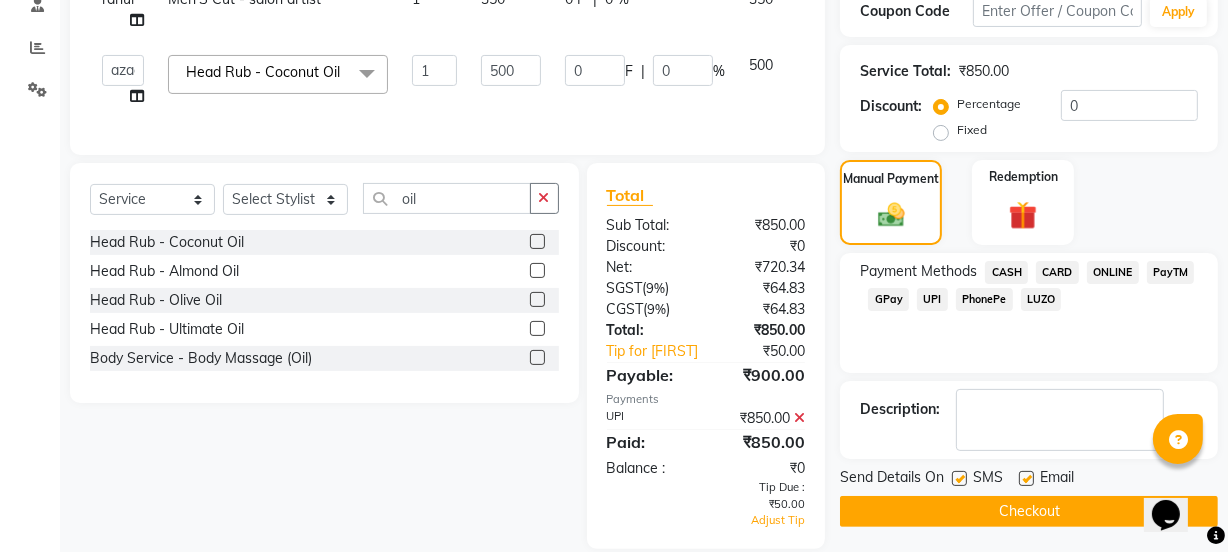 scroll, scrollTop: 394, scrollLeft: 0, axis: vertical 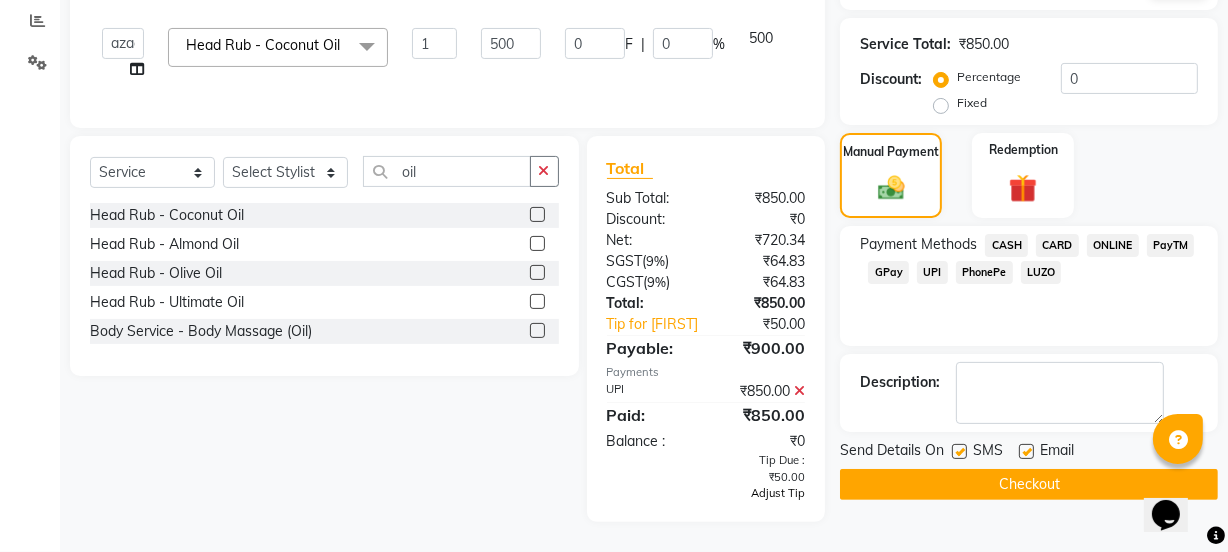 click on "Adjust Tip" 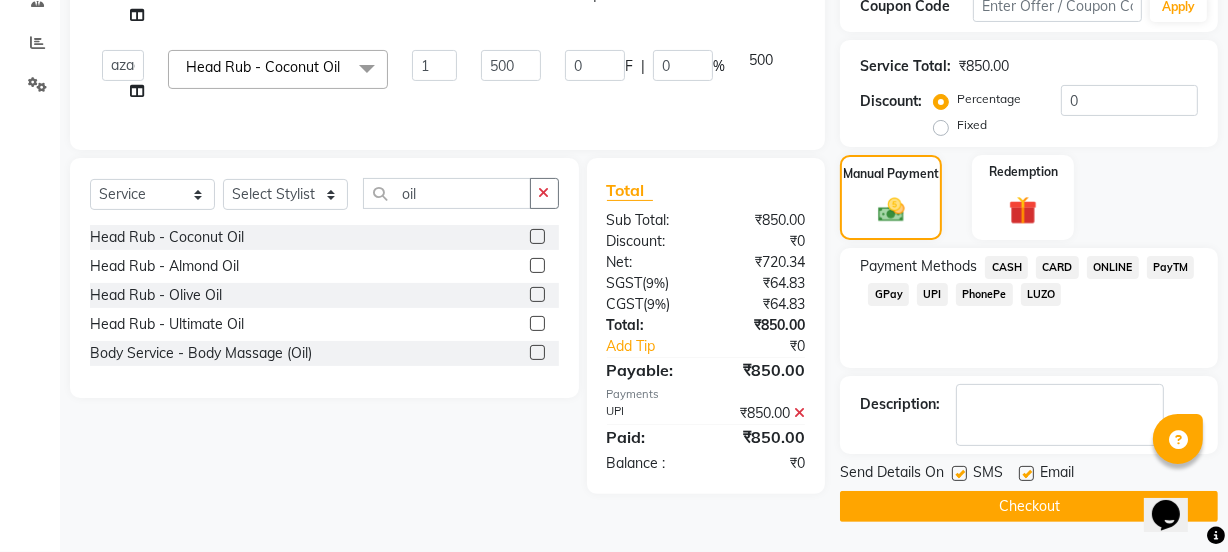 scroll, scrollTop: 357, scrollLeft: 0, axis: vertical 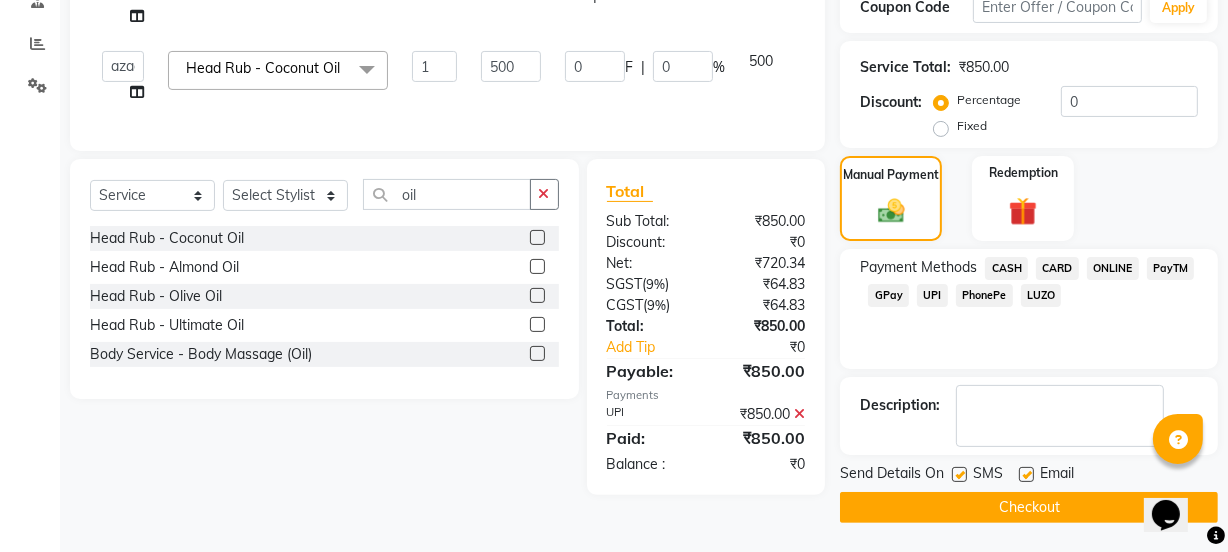 click 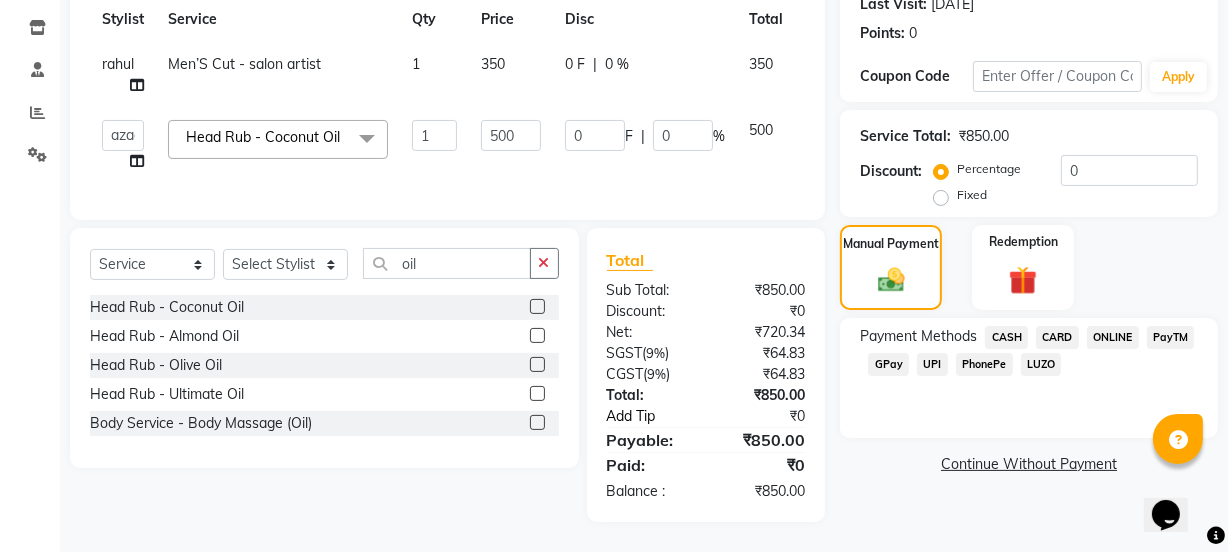 click on "Add Tip" 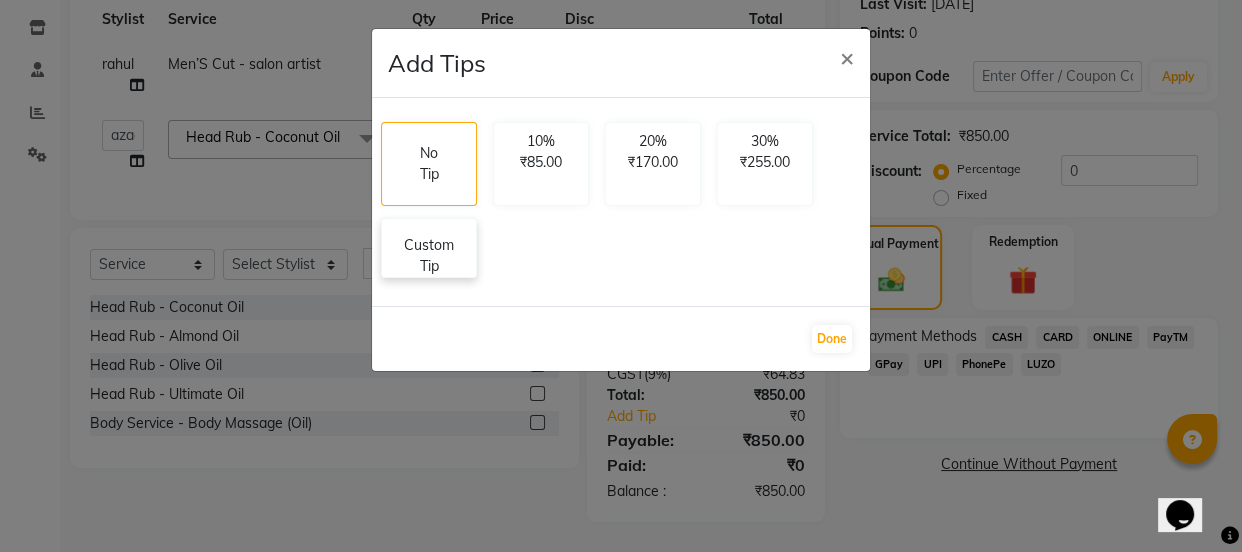 click on "Custom Tip" 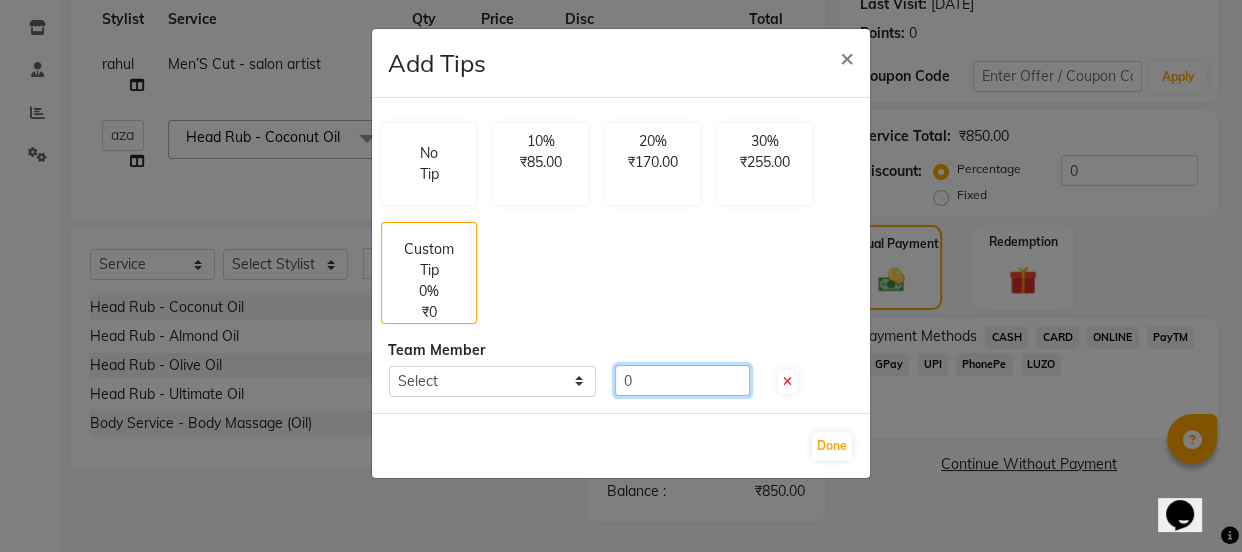 click on "0" 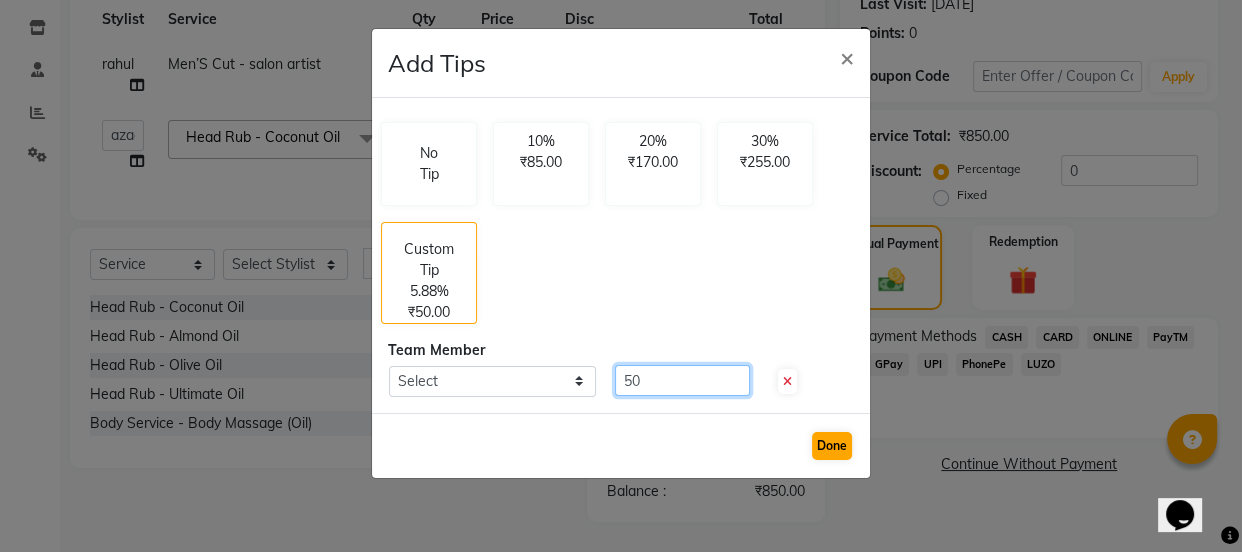 type on "50" 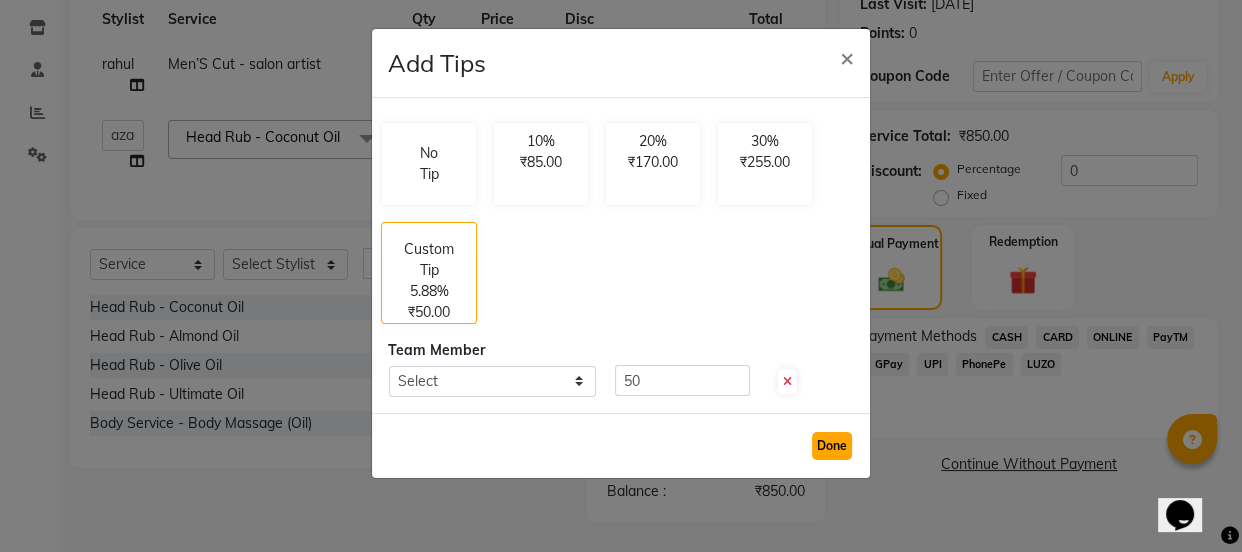 click on "Done" 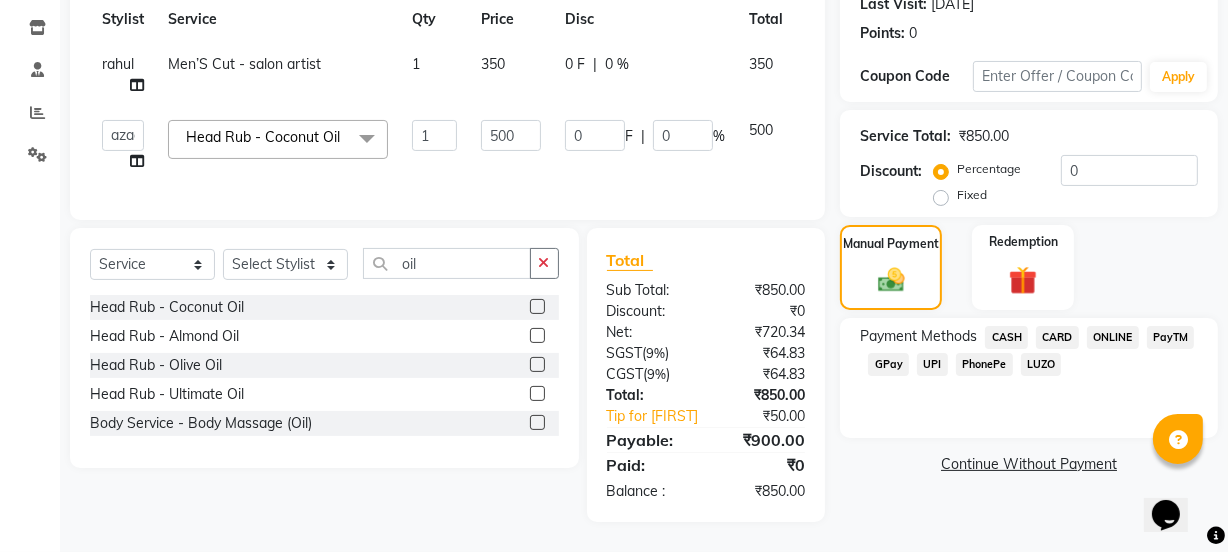 click on "UPI" 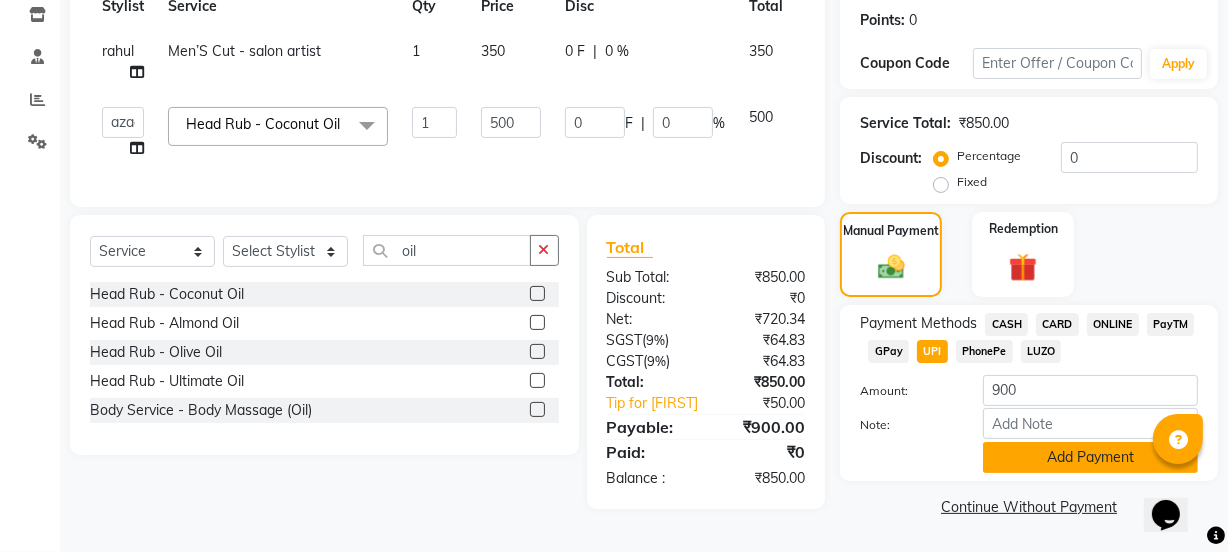 click on "Add Payment" 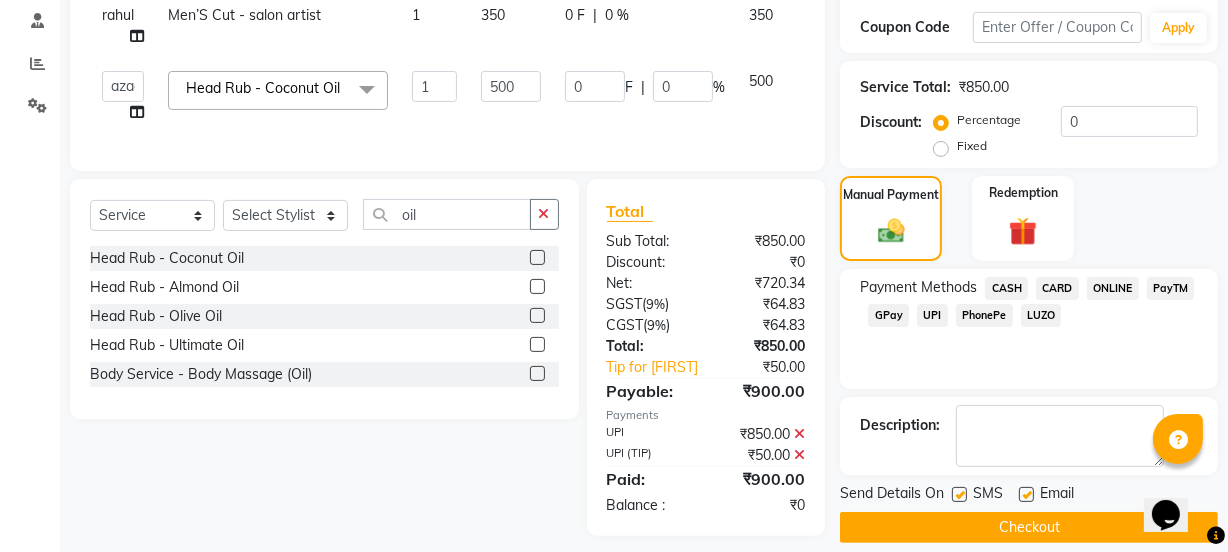 scroll, scrollTop: 365, scrollLeft: 0, axis: vertical 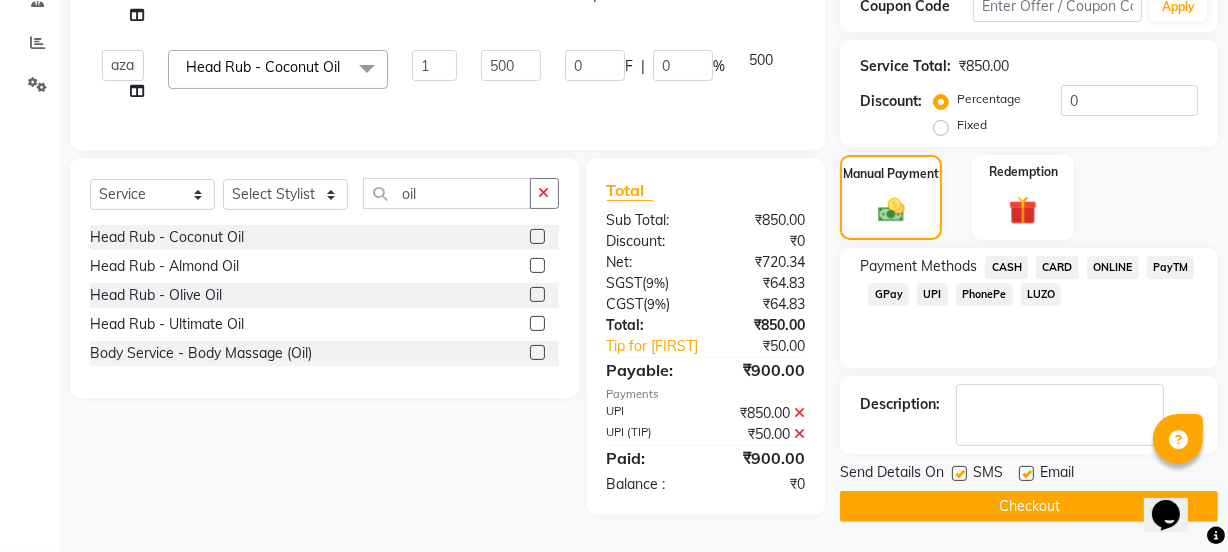 click on "Checkout" 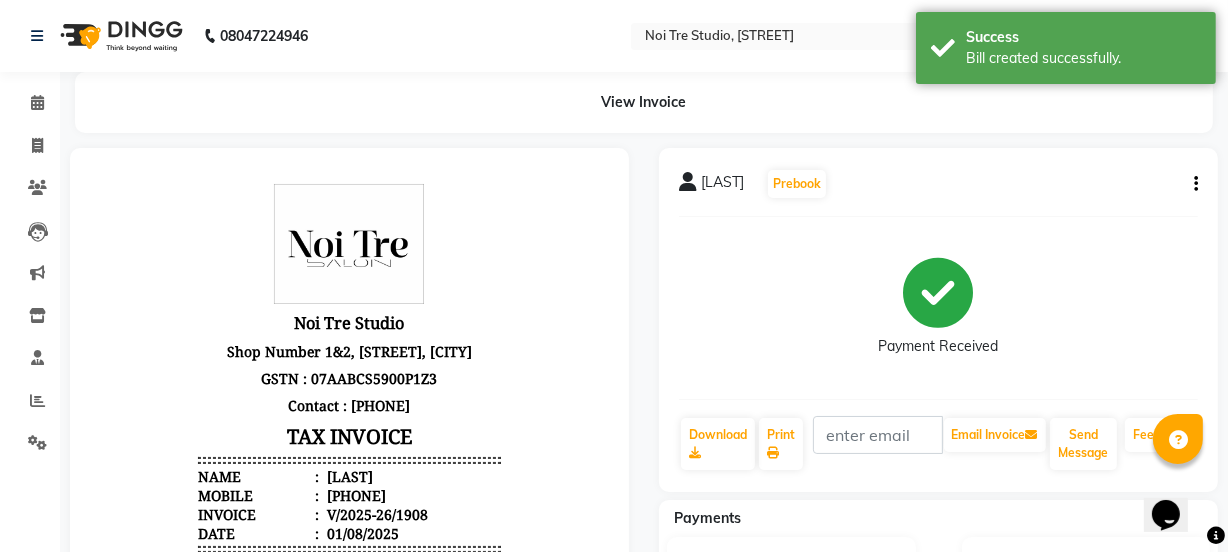 scroll, scrollTop: 0, scrollLeft: 0, axis: both 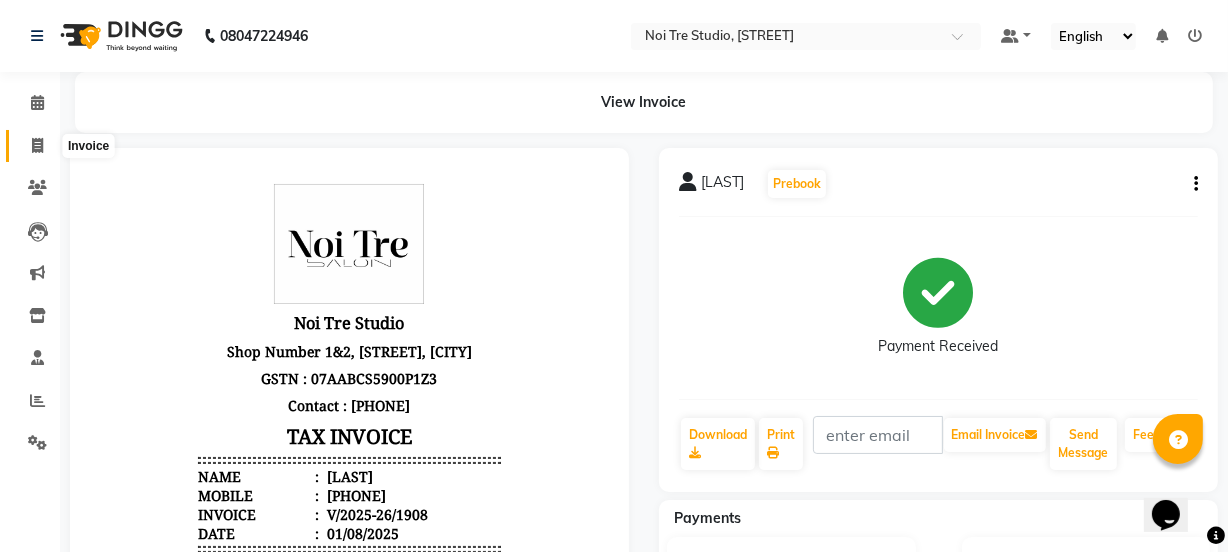 click 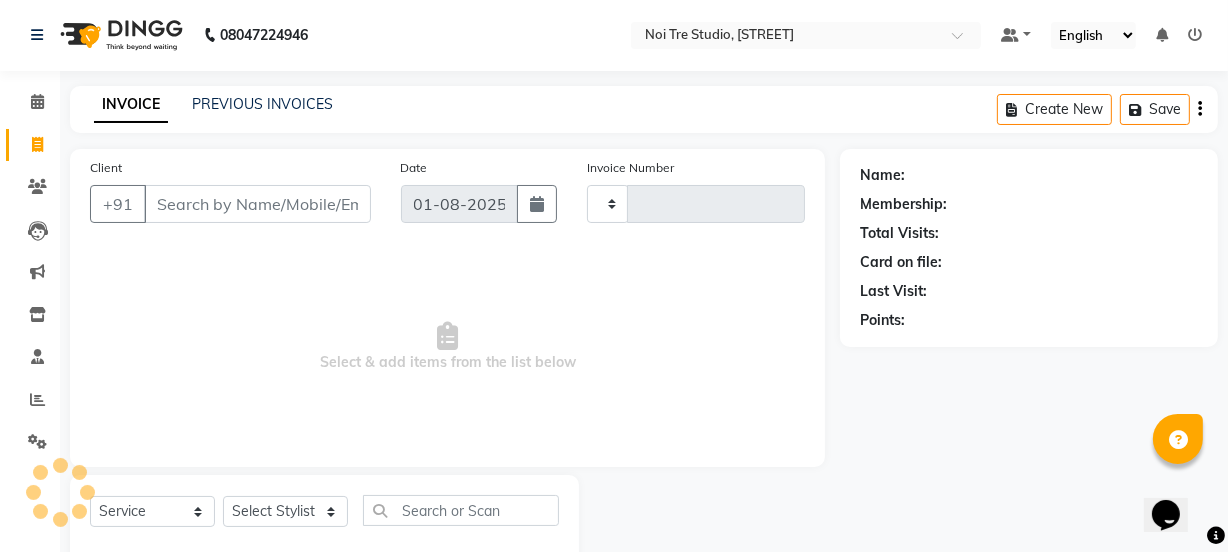 type on "1909" 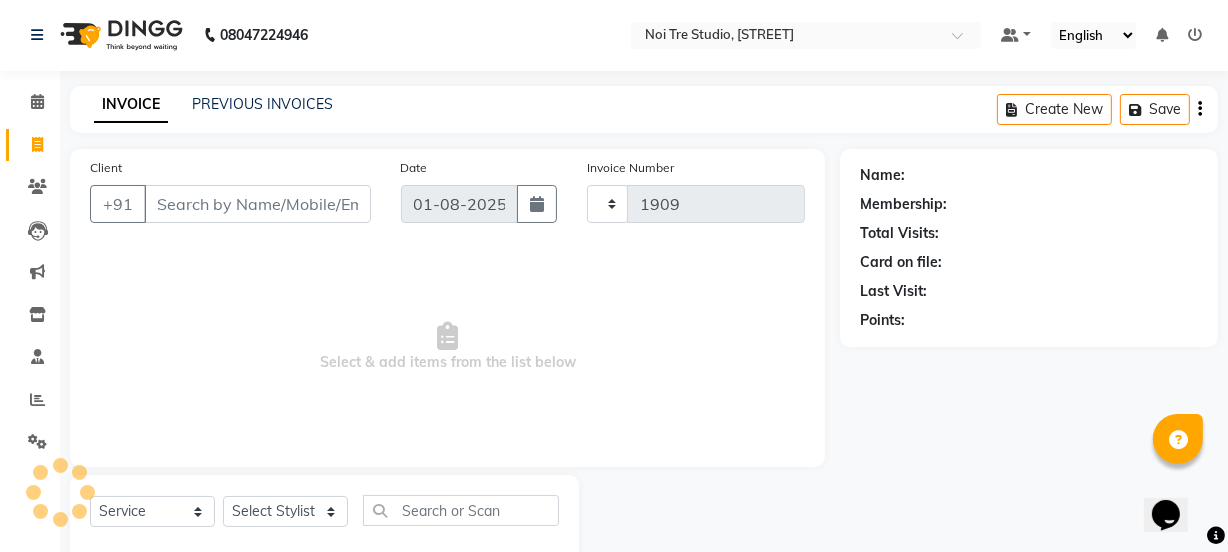 select on "4884" 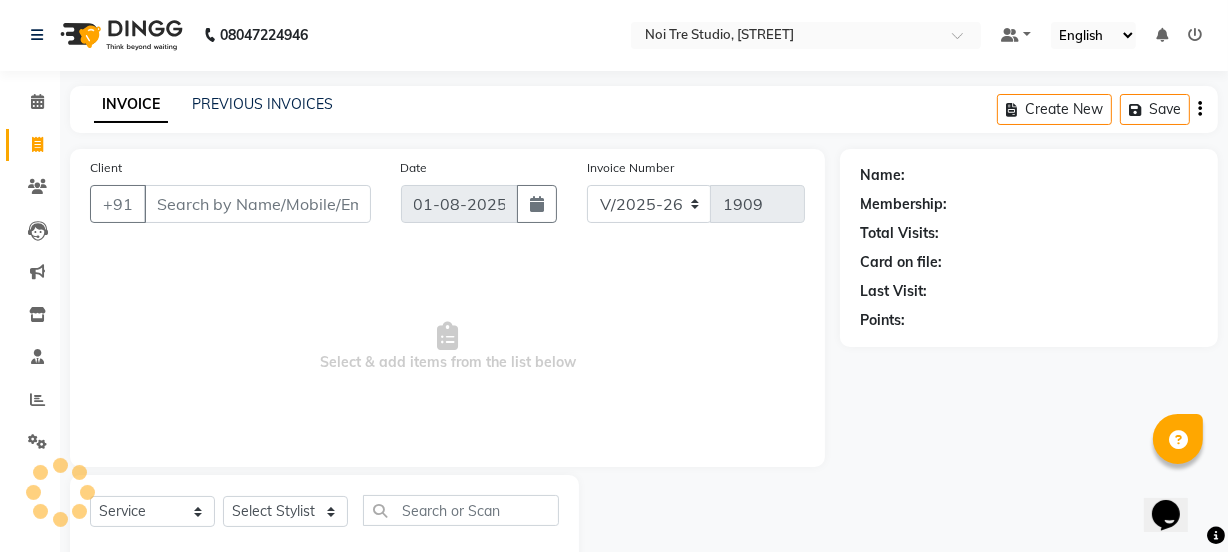 scroll, scrollTop: 50, scrollLeft: 0, axis: vertical 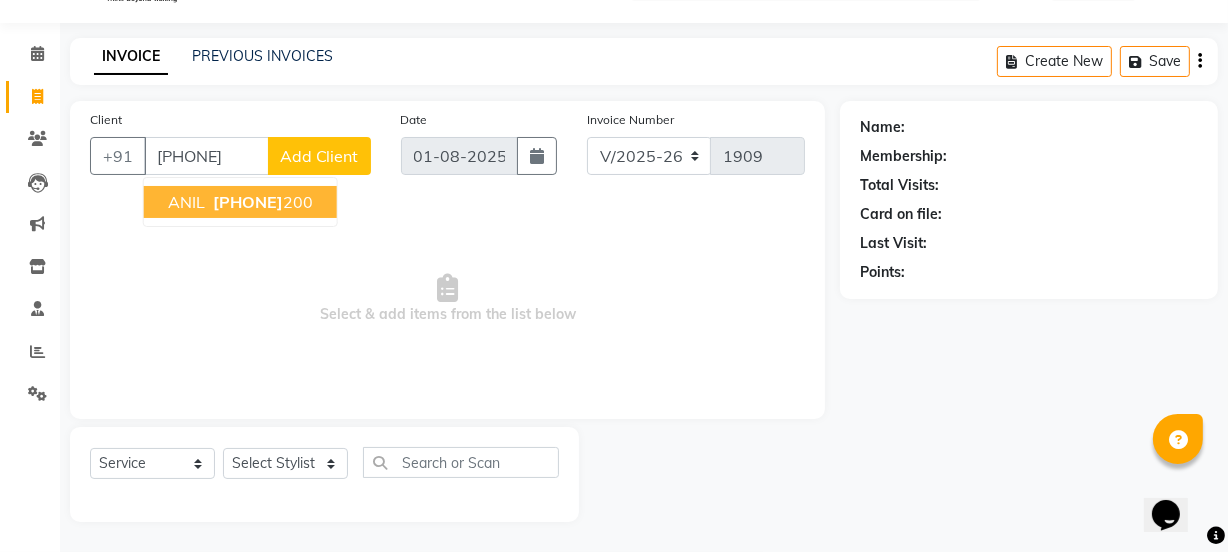 click on "[PHONE] 200" at bounding box center (261, 202) 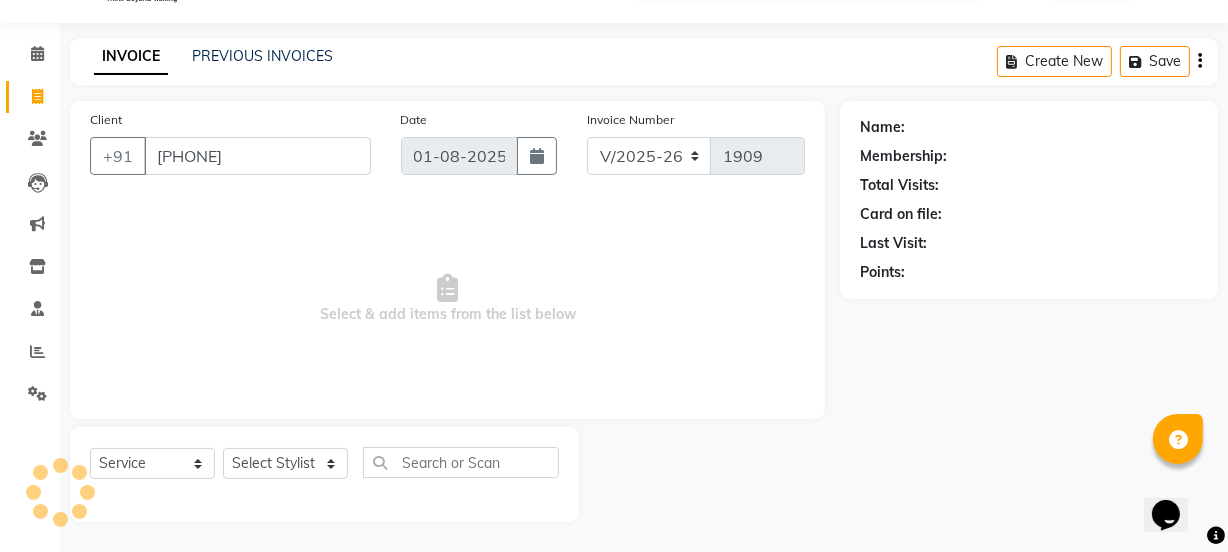 type on "[PHONE]" 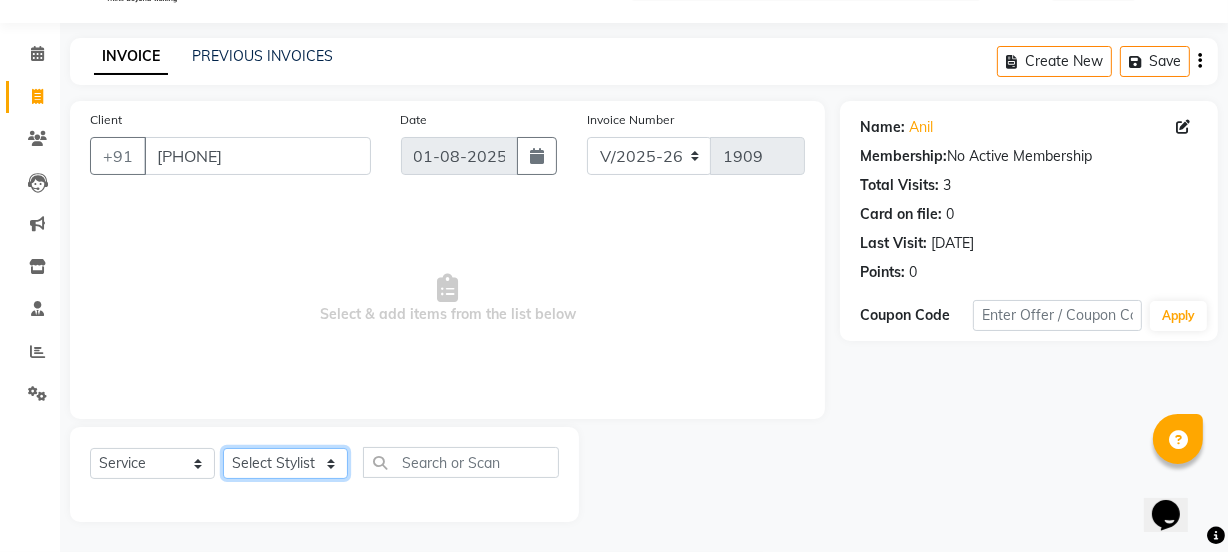 click on "Select Stylist azad [FIRST] [FIRST] [FIRST] [FIRST] Manager massey [FIRST] [FIRST] [FIRST] [FIRST] [FIRST] [FIRST] [FIRST] [FIRST] [FIRST] [FIRST] [FIRST] [FIRST]" 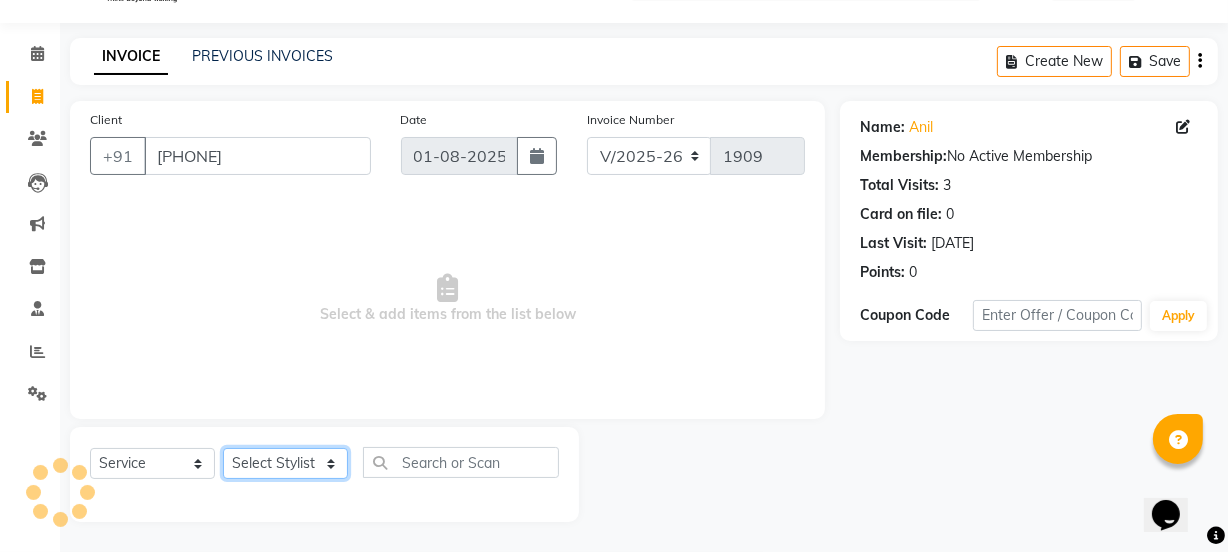select on "[POSTAL_CODE]" 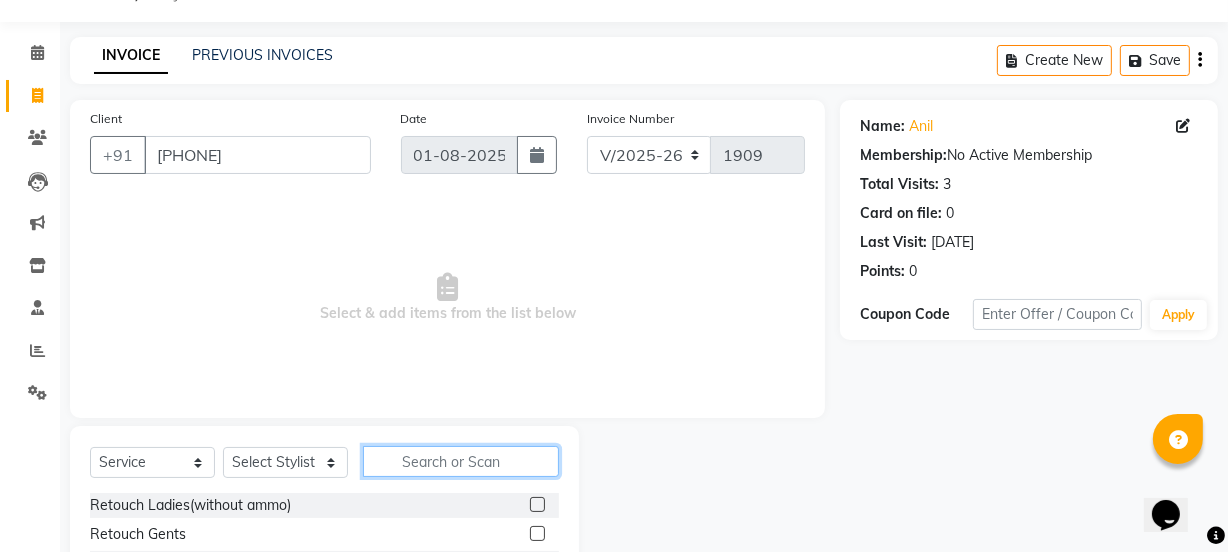 click 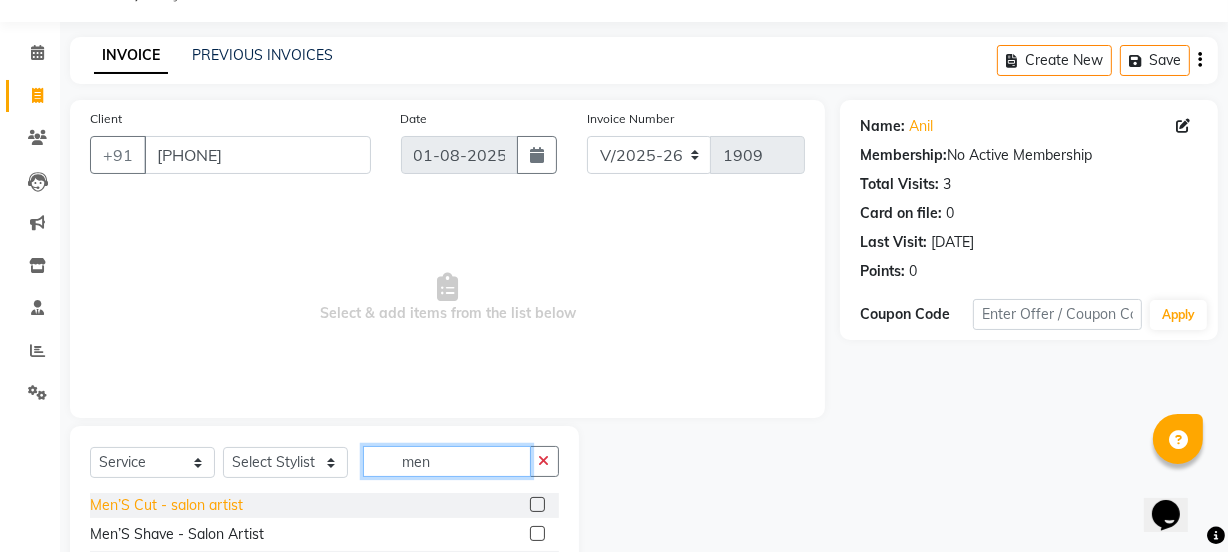 type on "men" 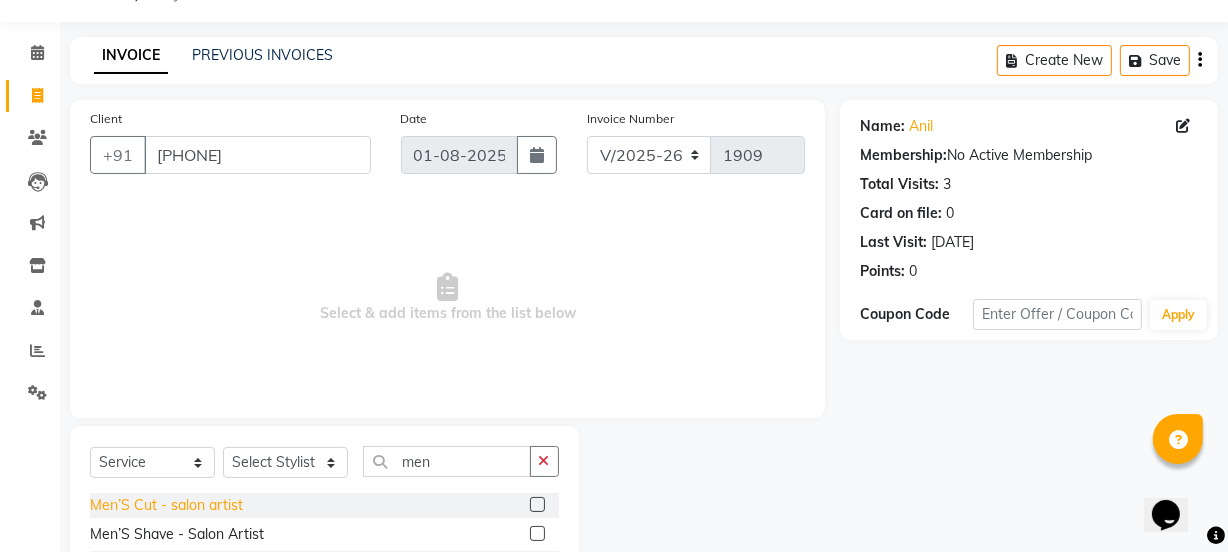 click on "Men’S Cut - salon artist" 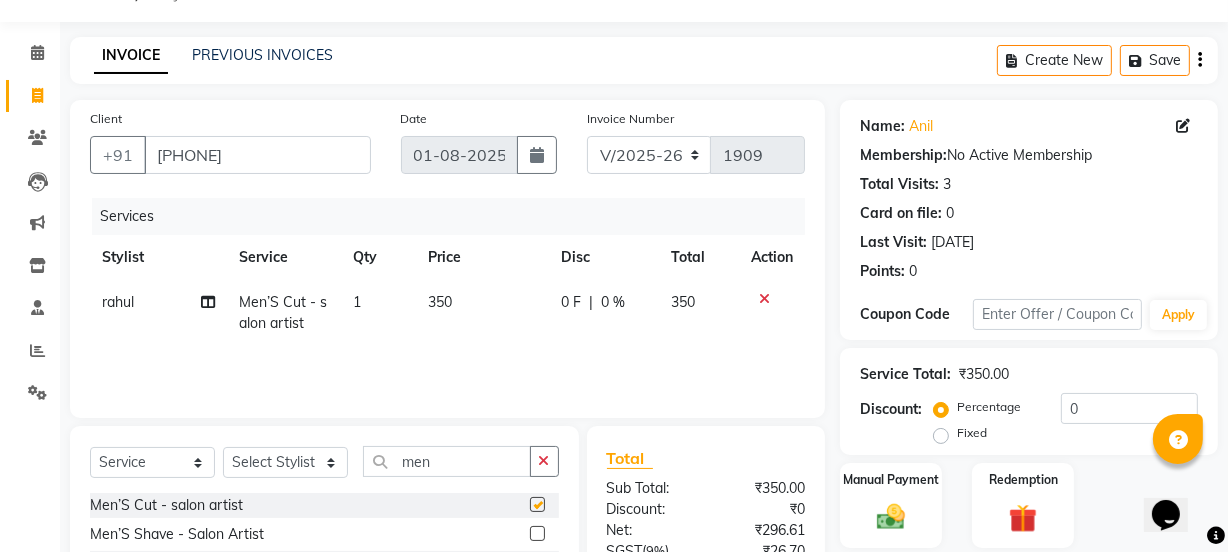 checkbox on "false" 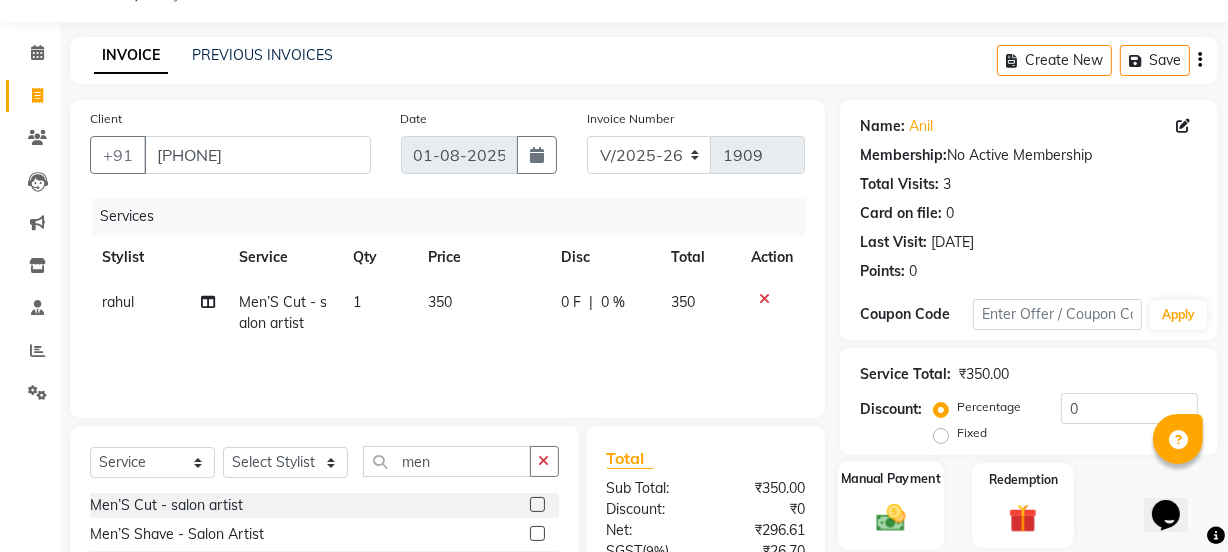 click on "Manual Payment" 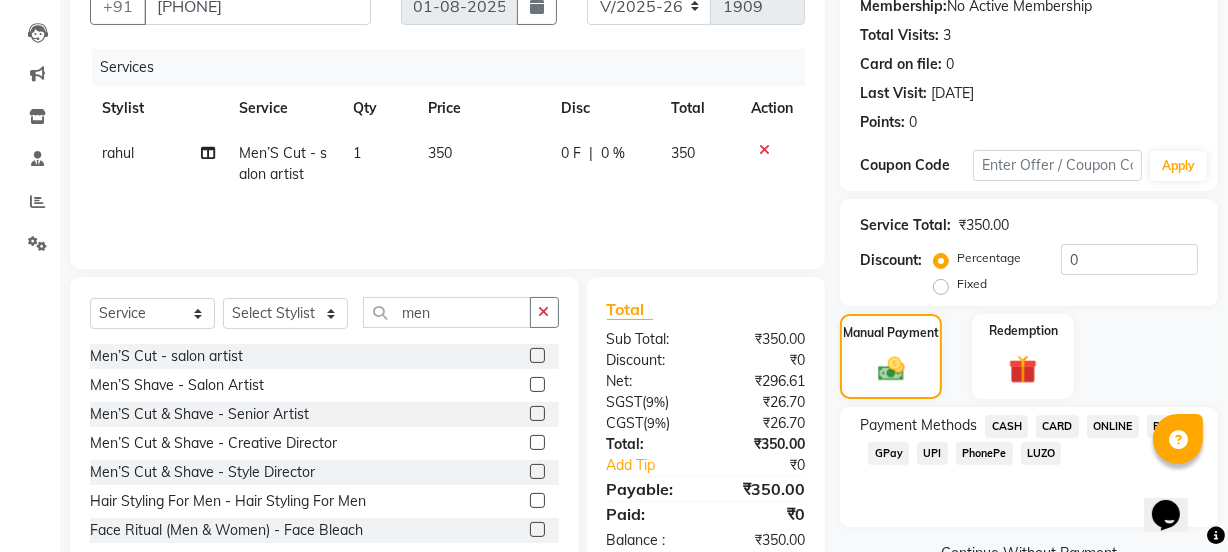 scroll, scrollTop: 250, scrollLeft: 0, axis: vertical 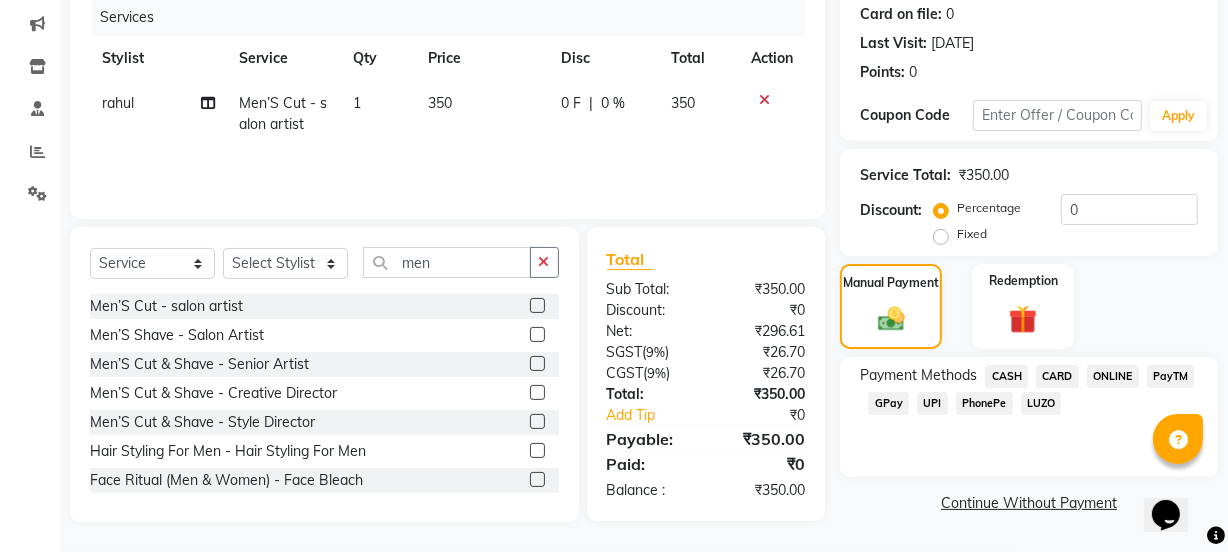 click on "CASH" 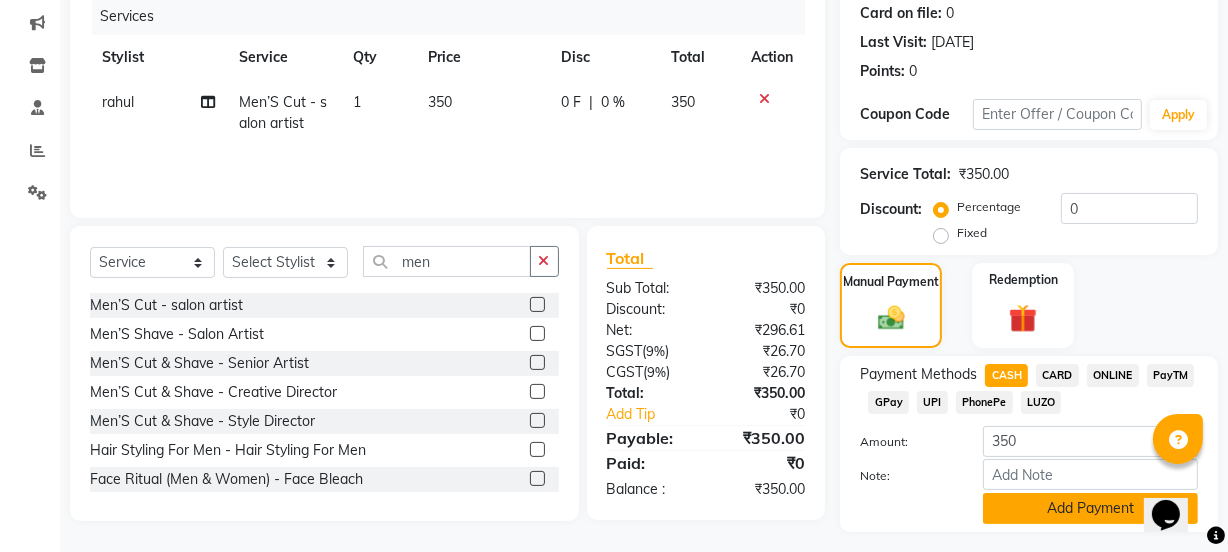 click on "Add Payment" 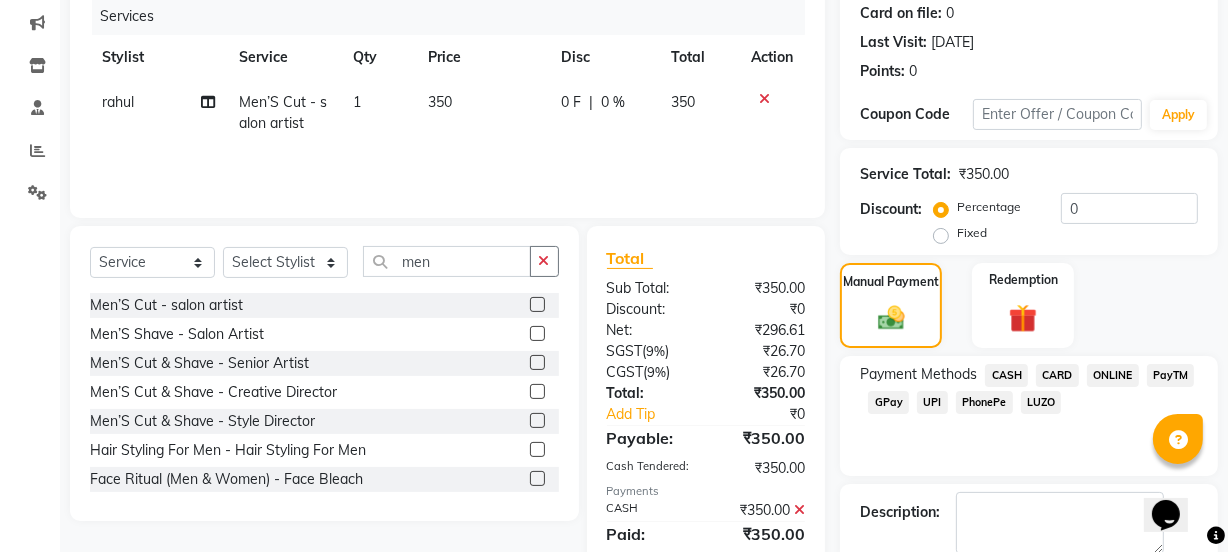 scroll, scrollTop: 357, scrollLeft: 0, axis: vertical 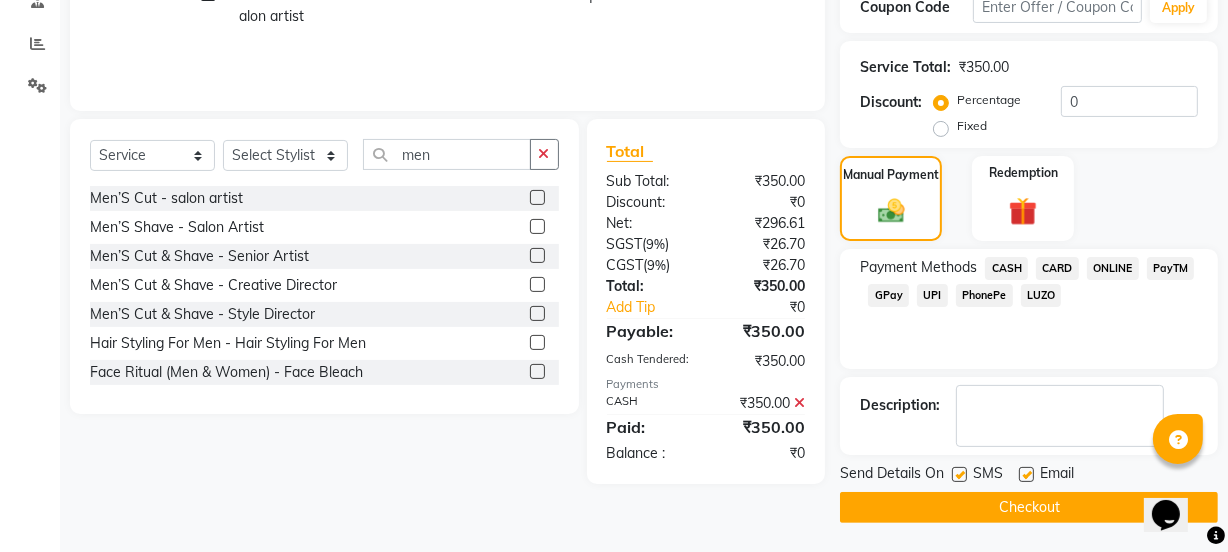 click on "Checkout" 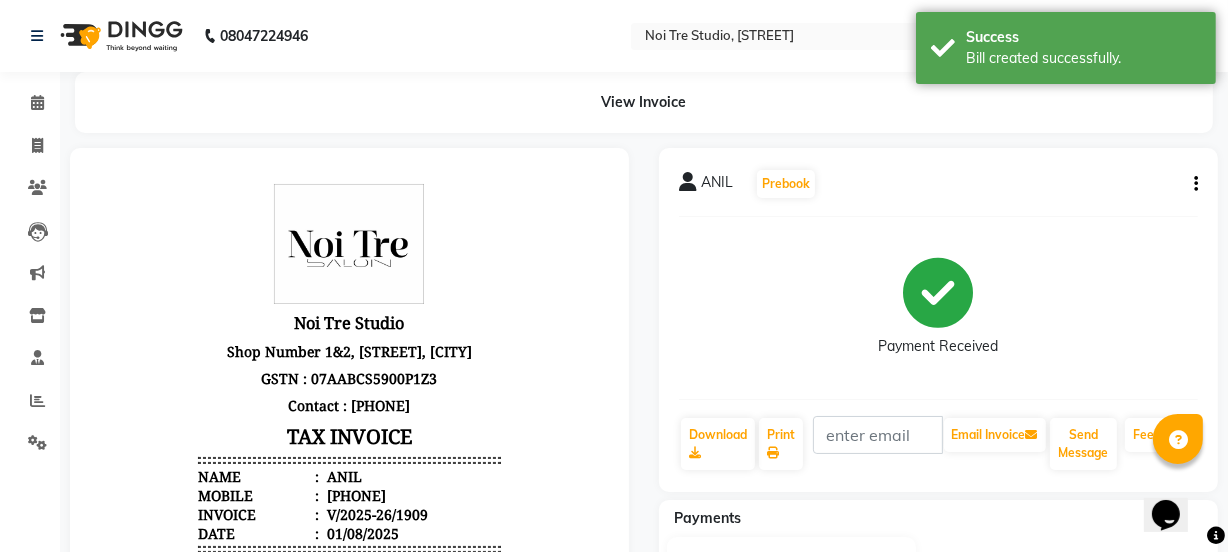 scroll, scrollTop: 0, scrollLeft: 0, axis: both 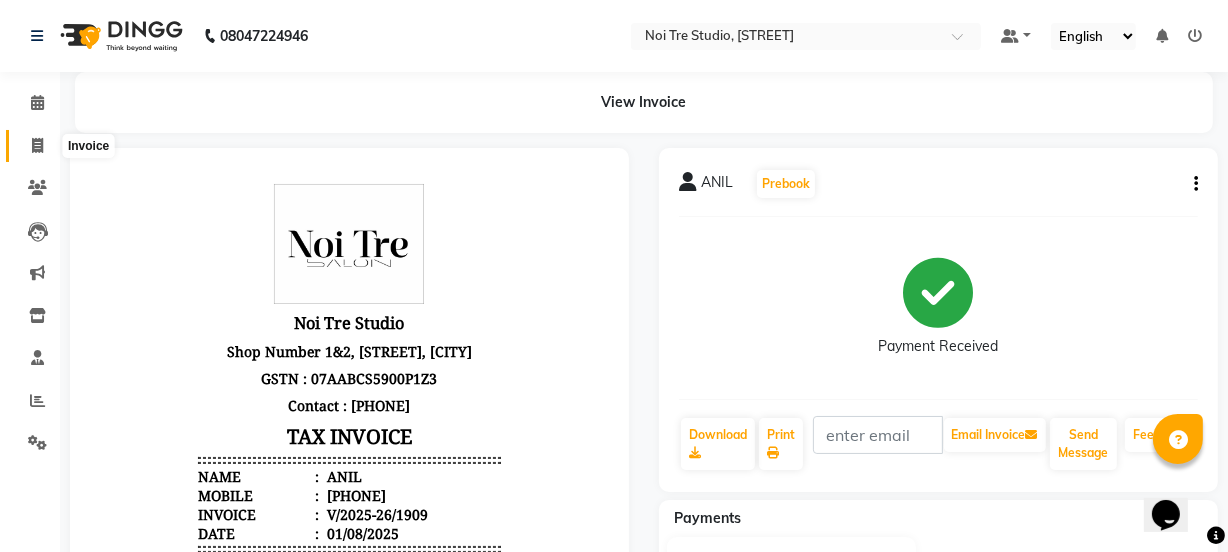 click 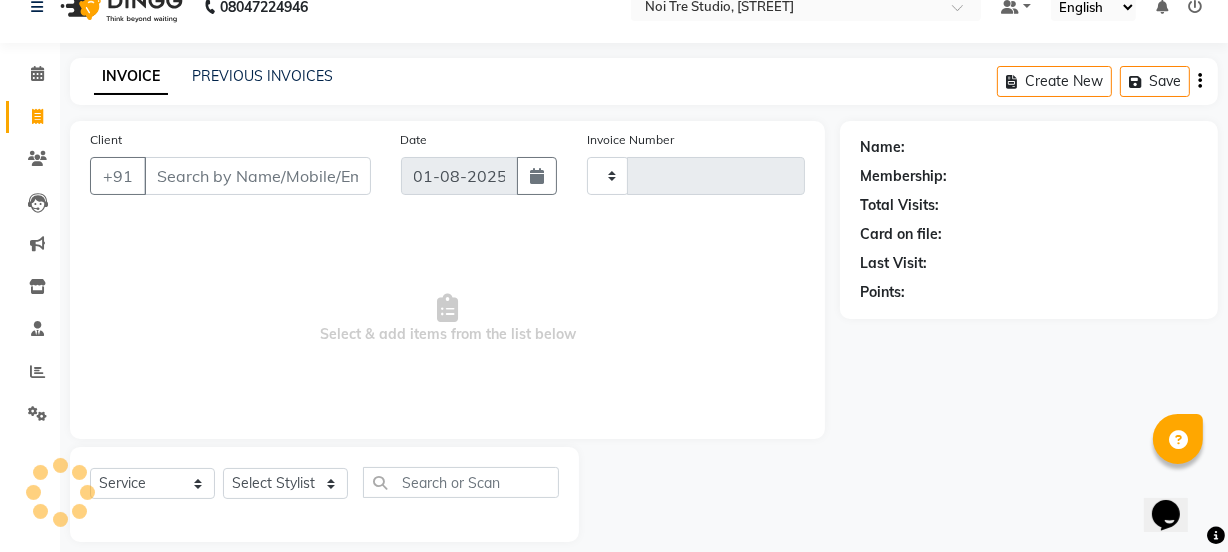 type on "1910" 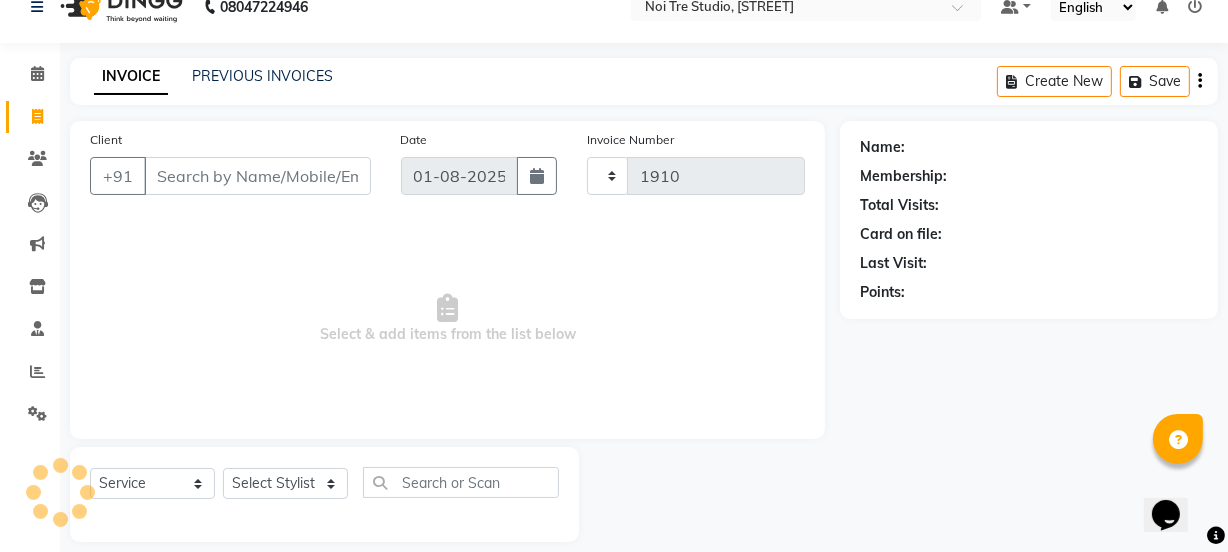 select on "4884" 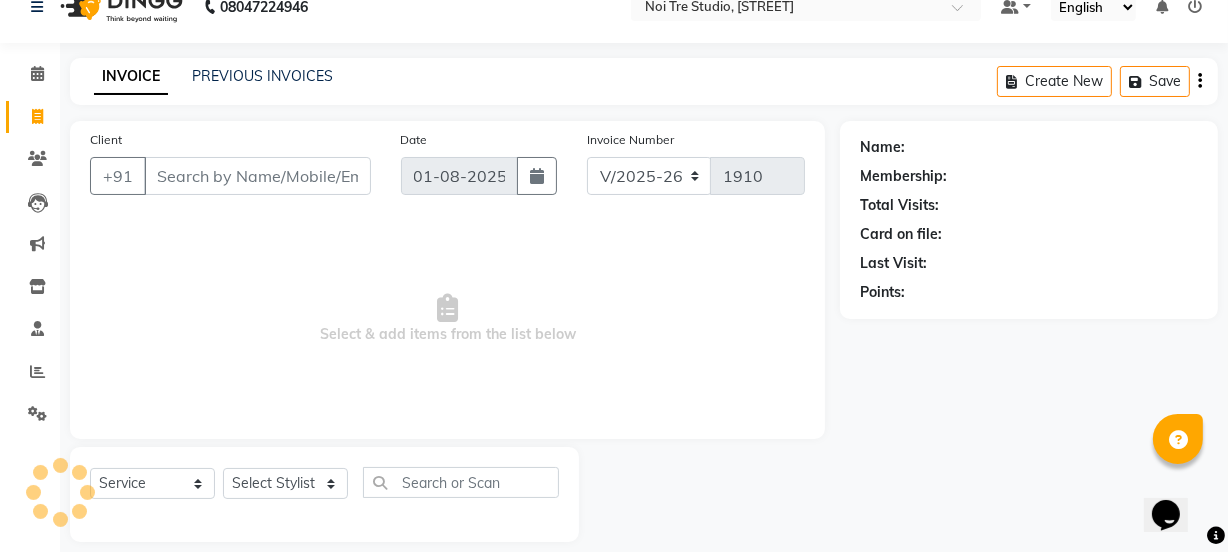 scroll, scrollTop: 50, scrollLeft: 0, axis: vertical 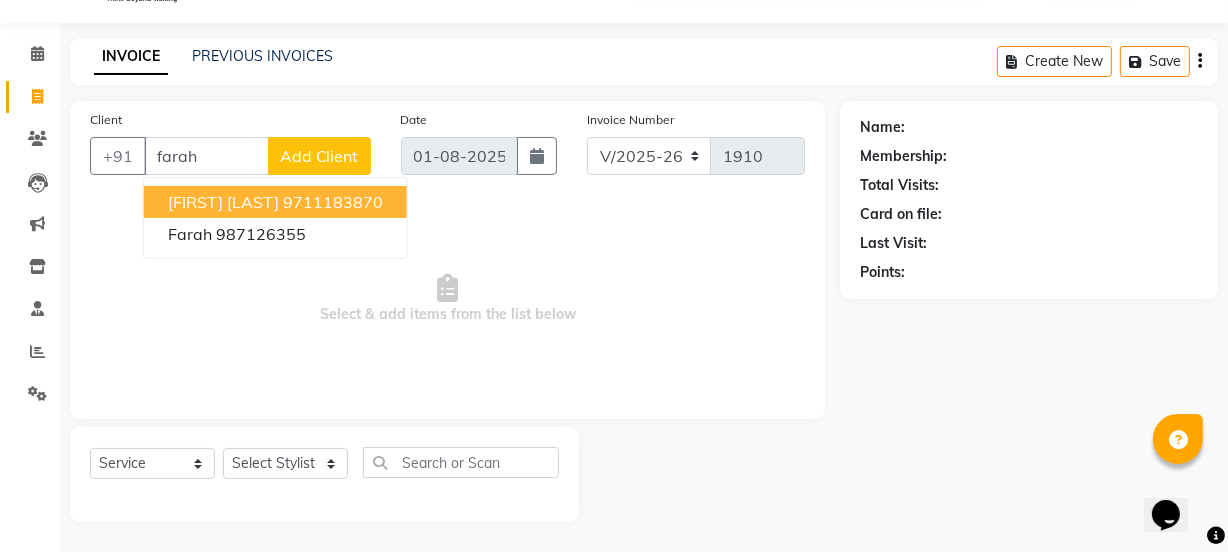 click on "[FIRST] [LAST]" at bounding box center (223, 202) 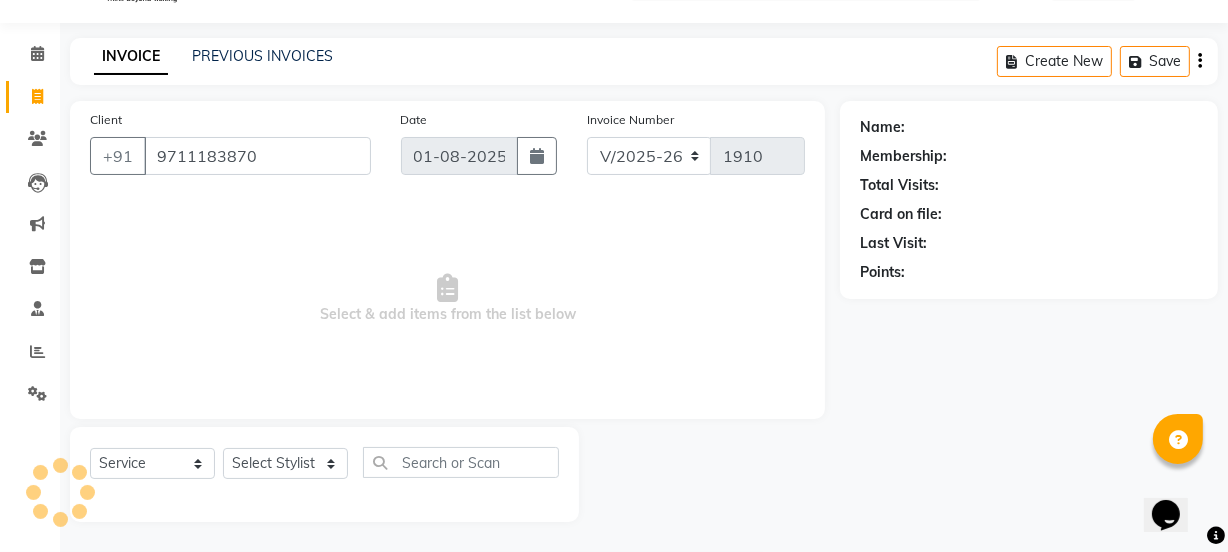 type on "9711183870" 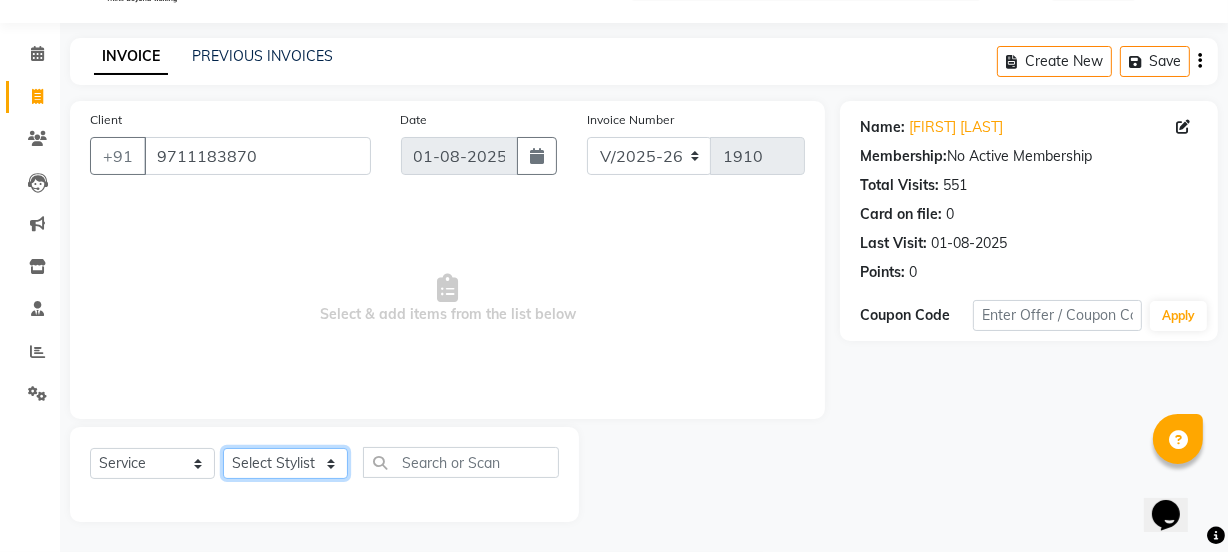 click on "Select Stylist azad [FIRST] [FIRST] [FIRST] [FIRST] Manager massey [FIRST] [FIRST] [FIRST] [FIRST] [FIRST] [FIRST] [FIRST] [FIRST] [FIRST] [FIRST] [FIRST] [FIRST]" 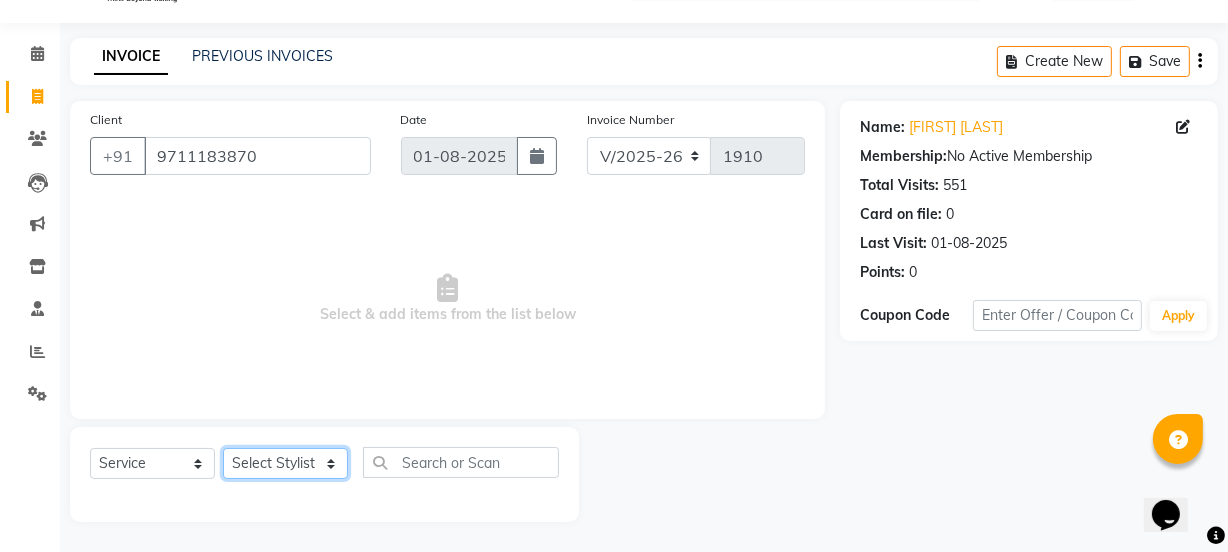 select on "30888" 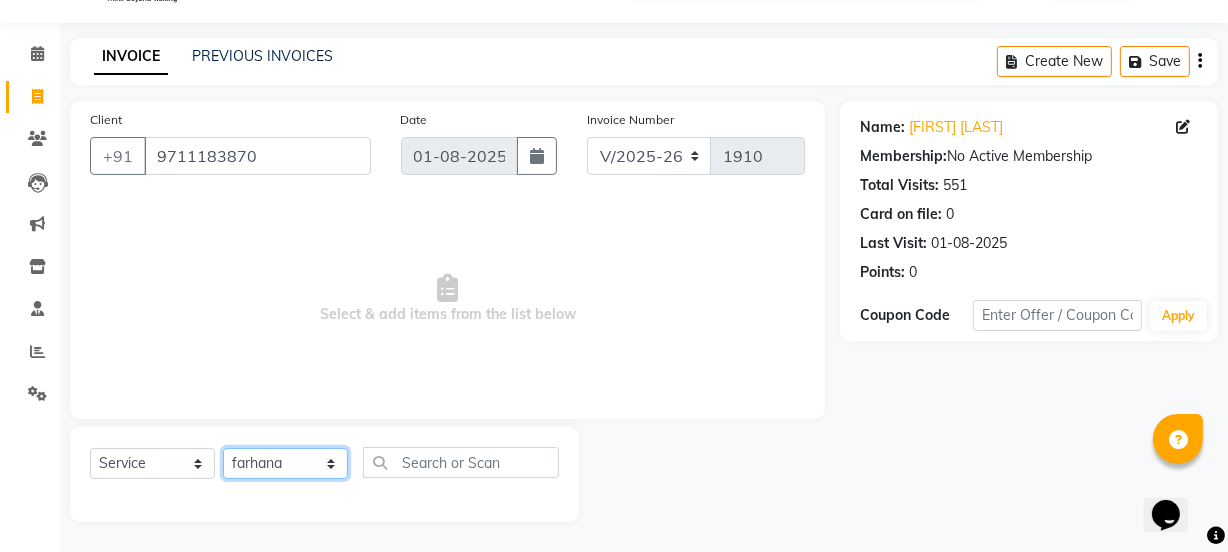 click on "Select Stylist azad [FIRST] [FIRST] [FIRST] [FIRST] Manager massey [FIRST] [FIRST] [FIRST] [FIRST] [FIRST] [FIRST] [FIRST] [FIRST] [FIRST] [FIRST] [FIRST] [FIRST]" 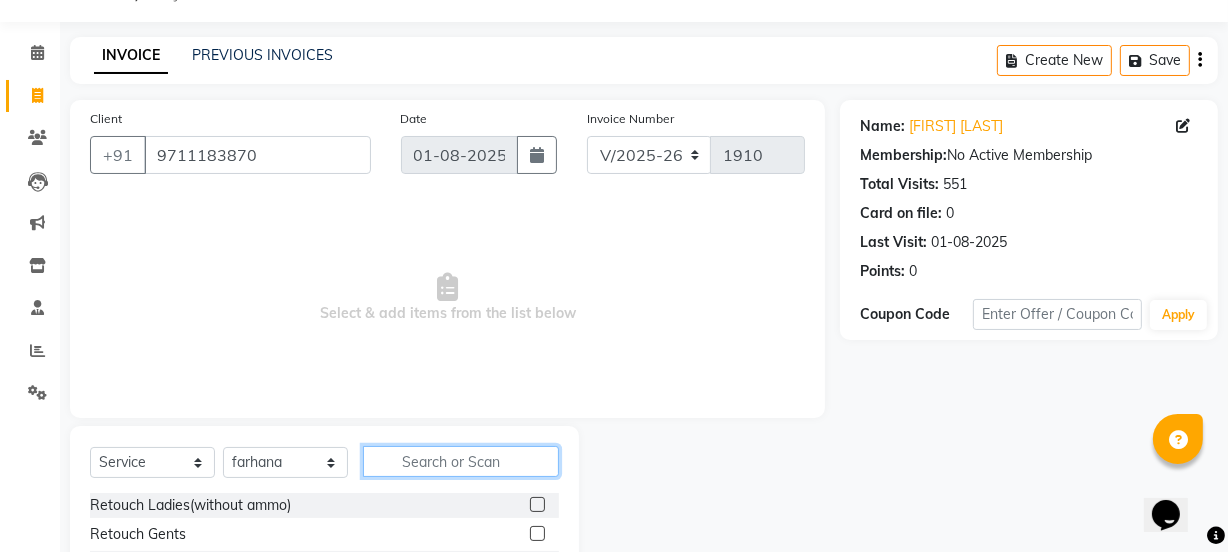 click 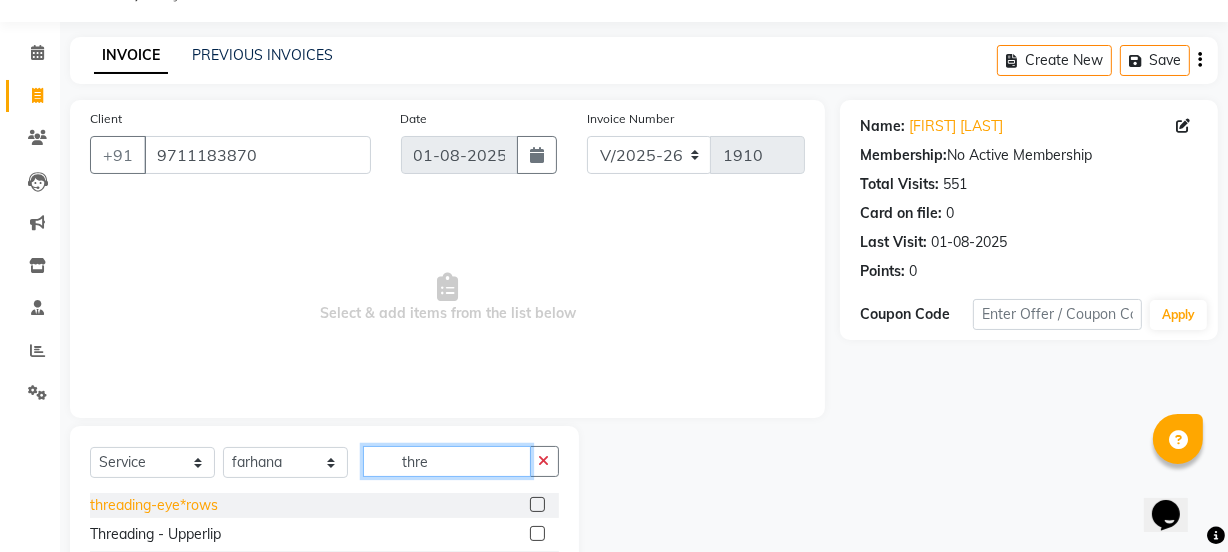 type on "thre" 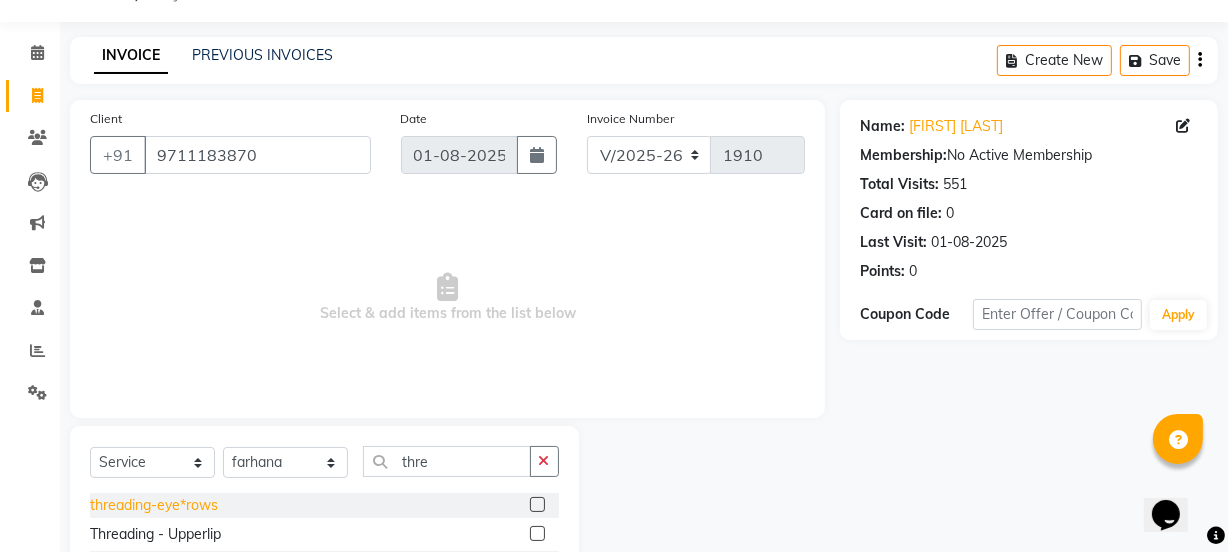 click on "threading-eye*rows" 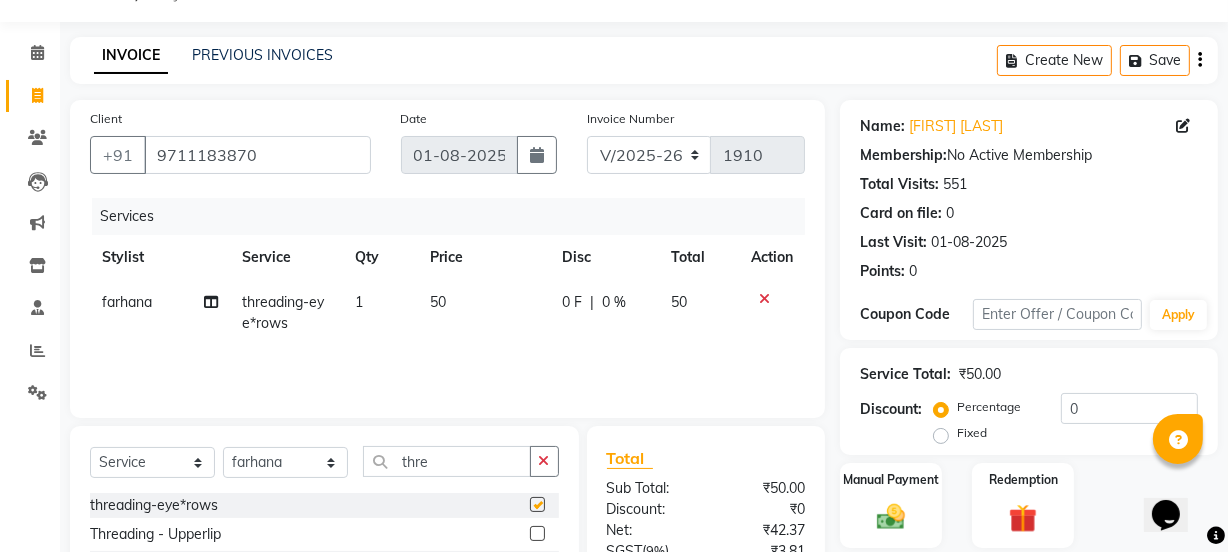 checkbox on "false" 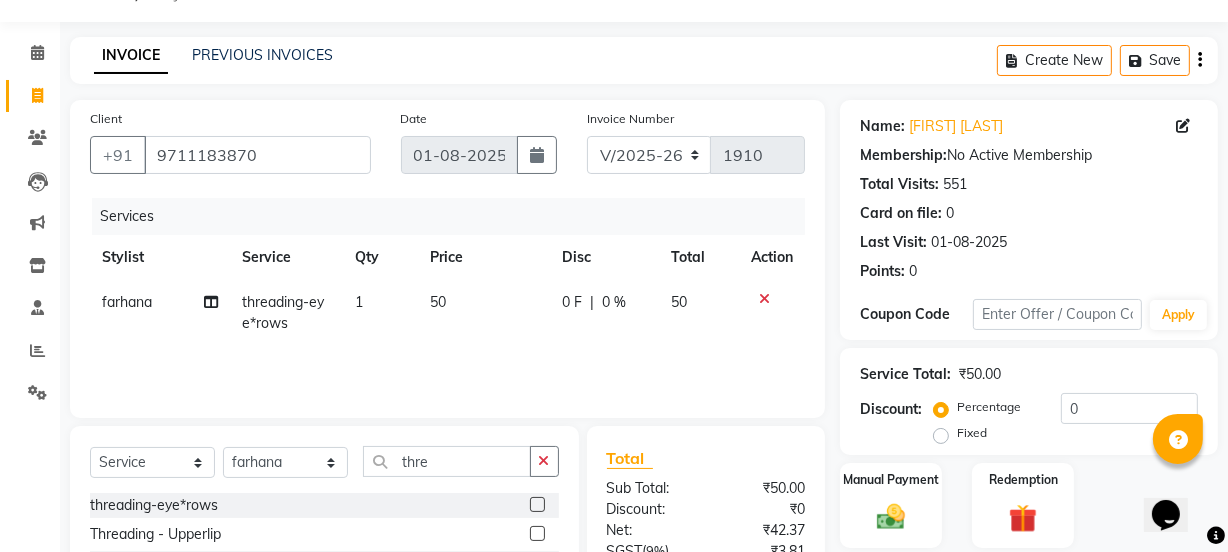 click on "50" 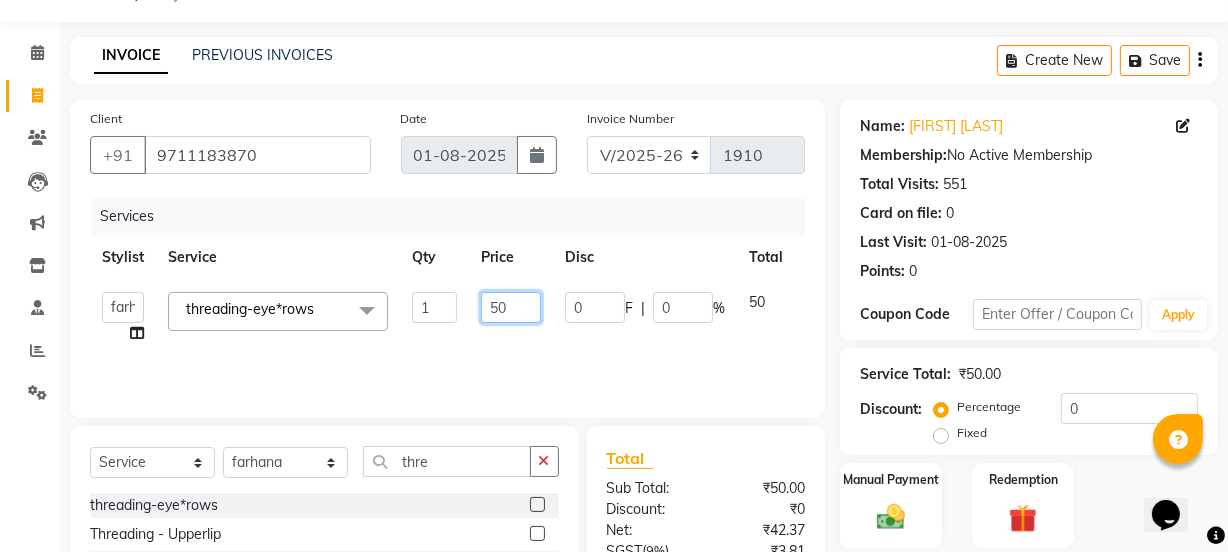 click on "50" 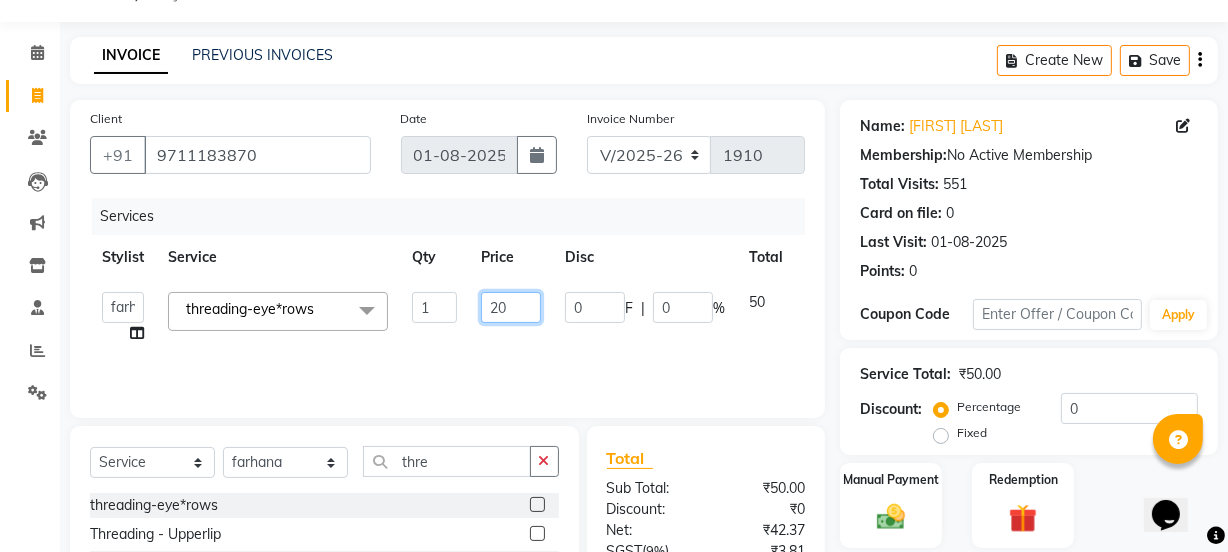 type on "200" 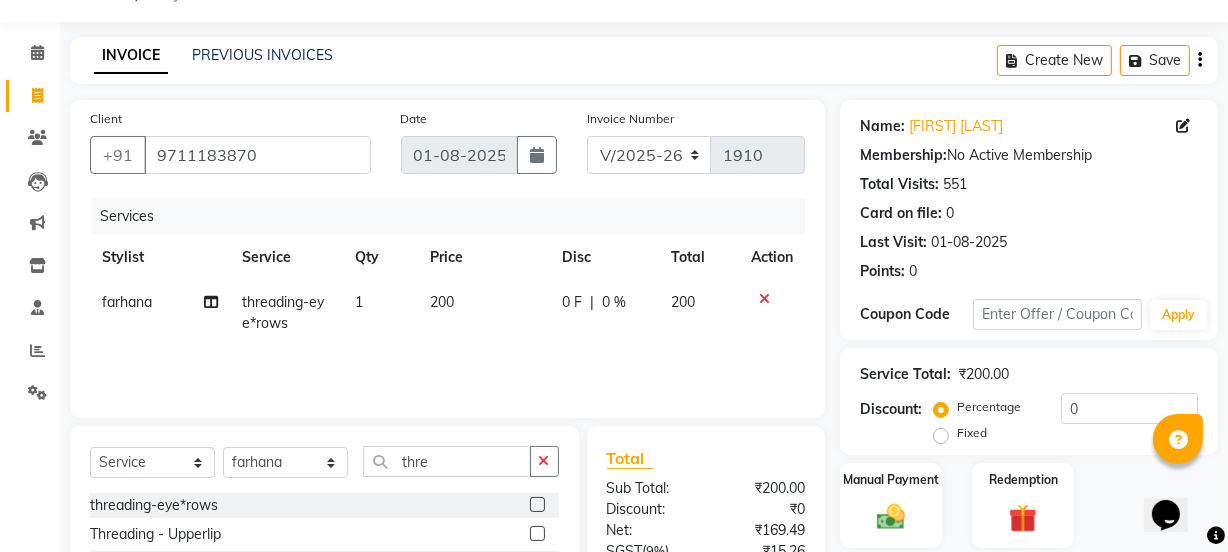 click on "Services Stylist Service Qty Price Disc Total Action [FIRST] threading-eye*rows 1 200 0 F | 0 % 200" 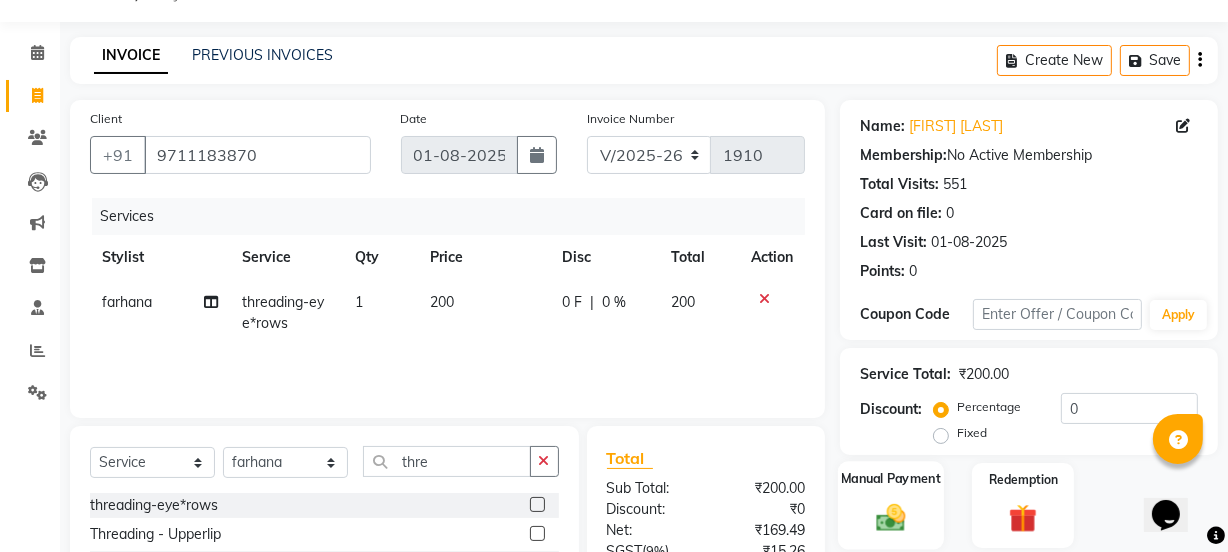 click on "Manual Payment" 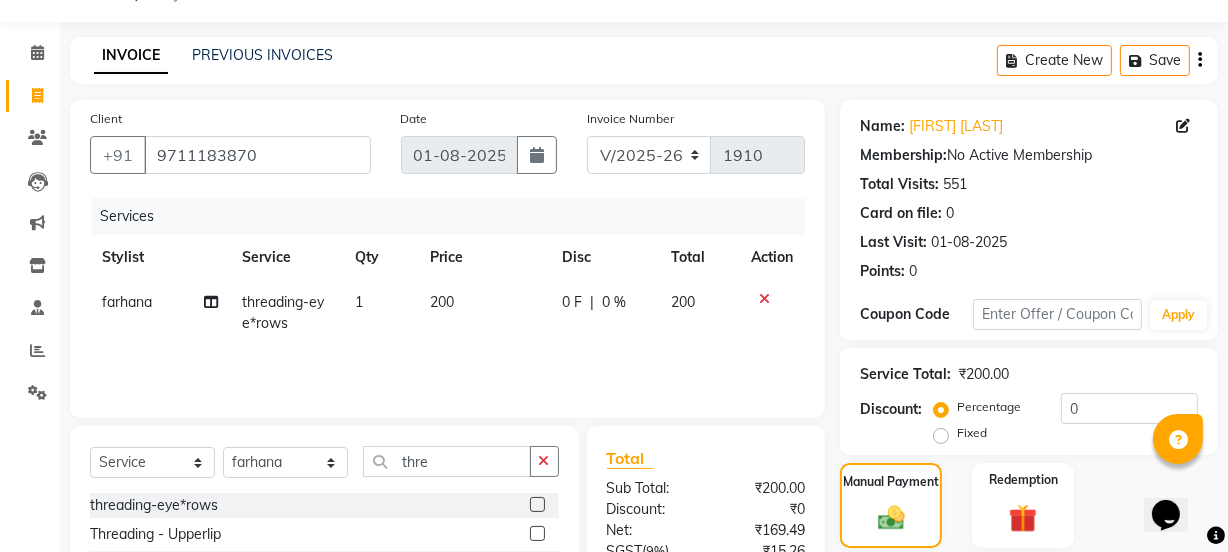 click on "Manual Payment Redemption" 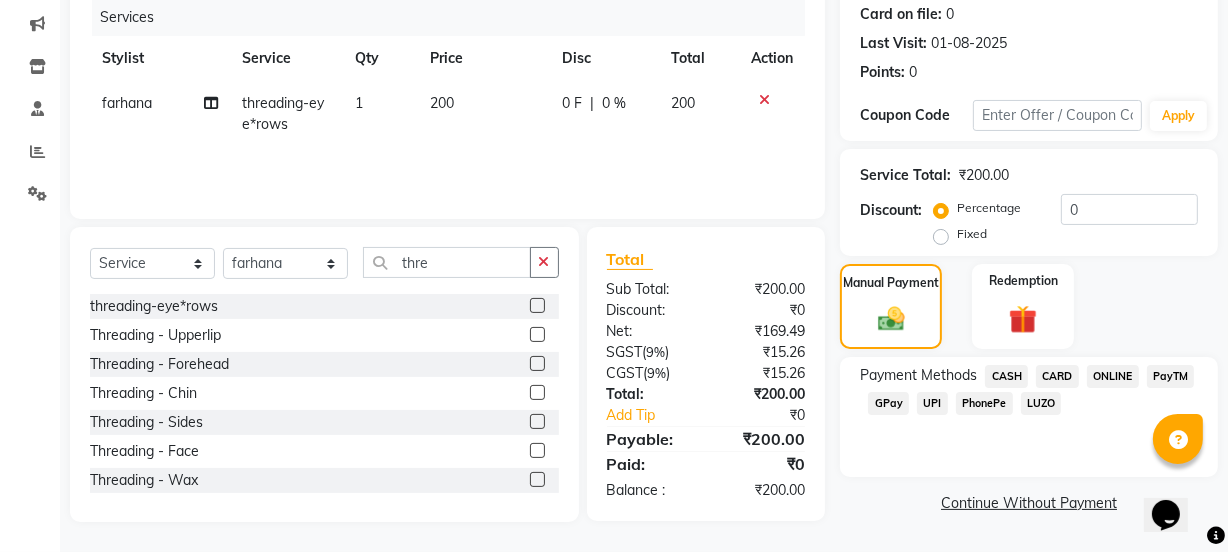 click on "CASH" 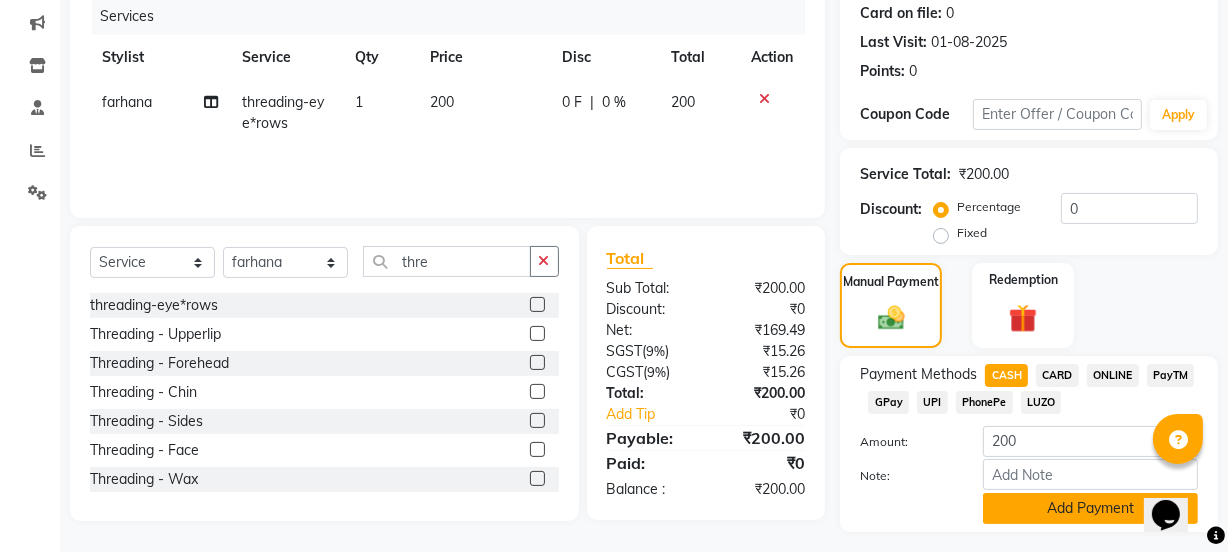 click on "Add Payment" 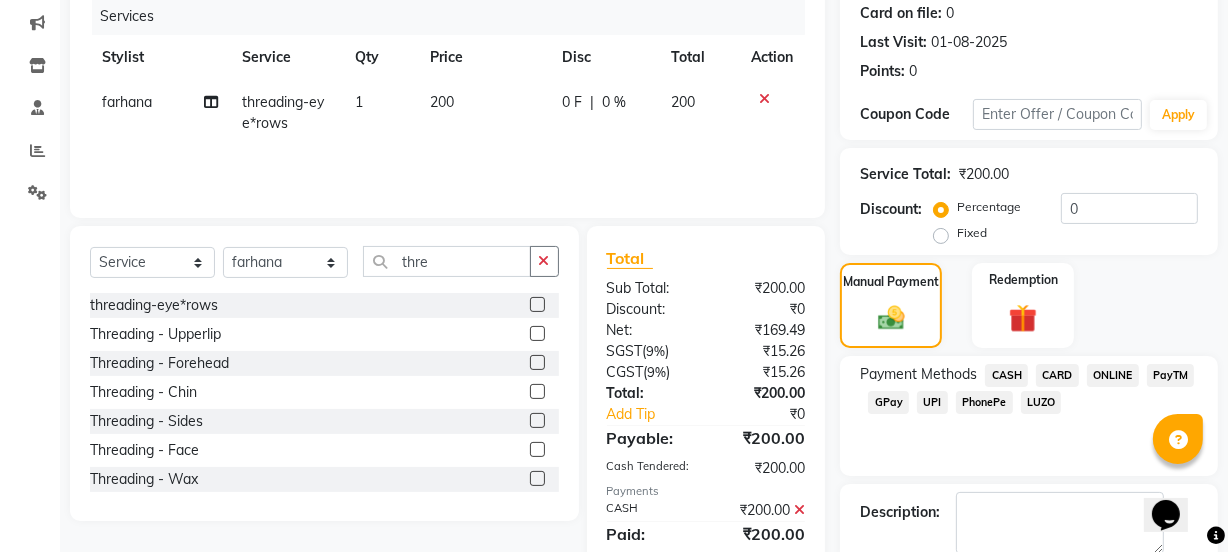scroll, scrollTop: 357, scrollLeft: 0, axis: vertical 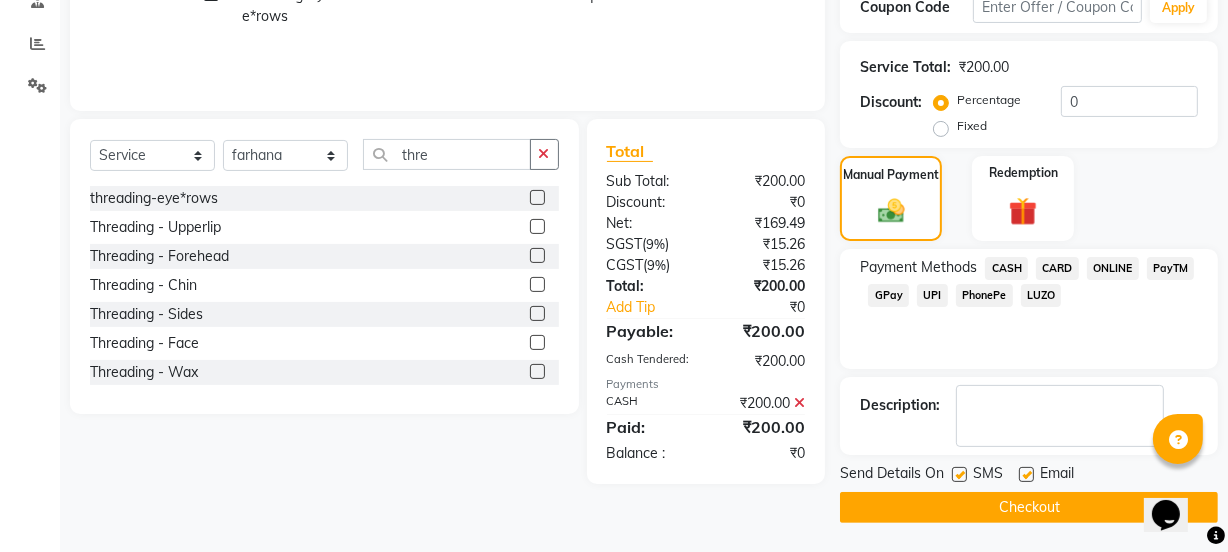 click on "Checkout" 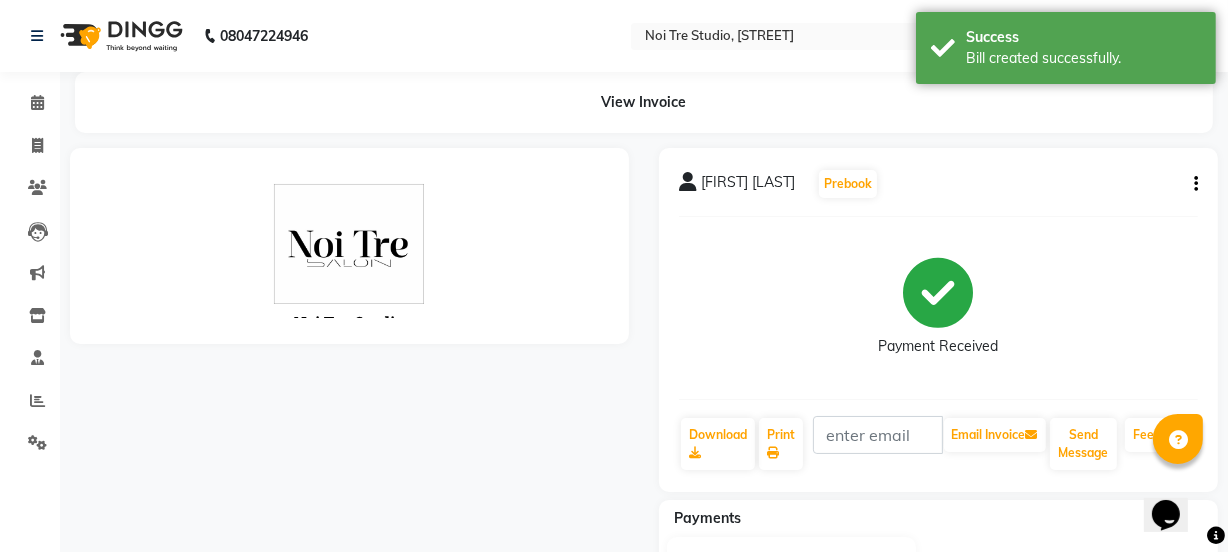 scroll, scrollTop: 0, scrollLeft: 0, axis: both 